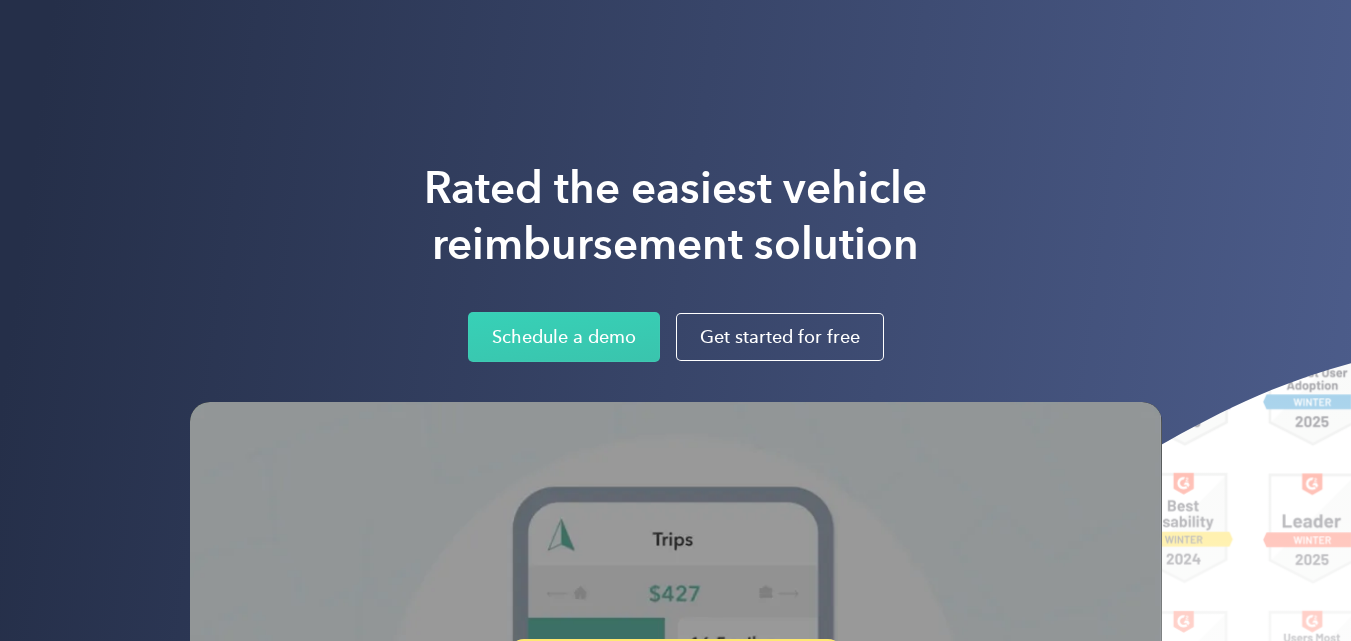 scroll, scrollTop: 0, scrollLeft: 0, axis: both 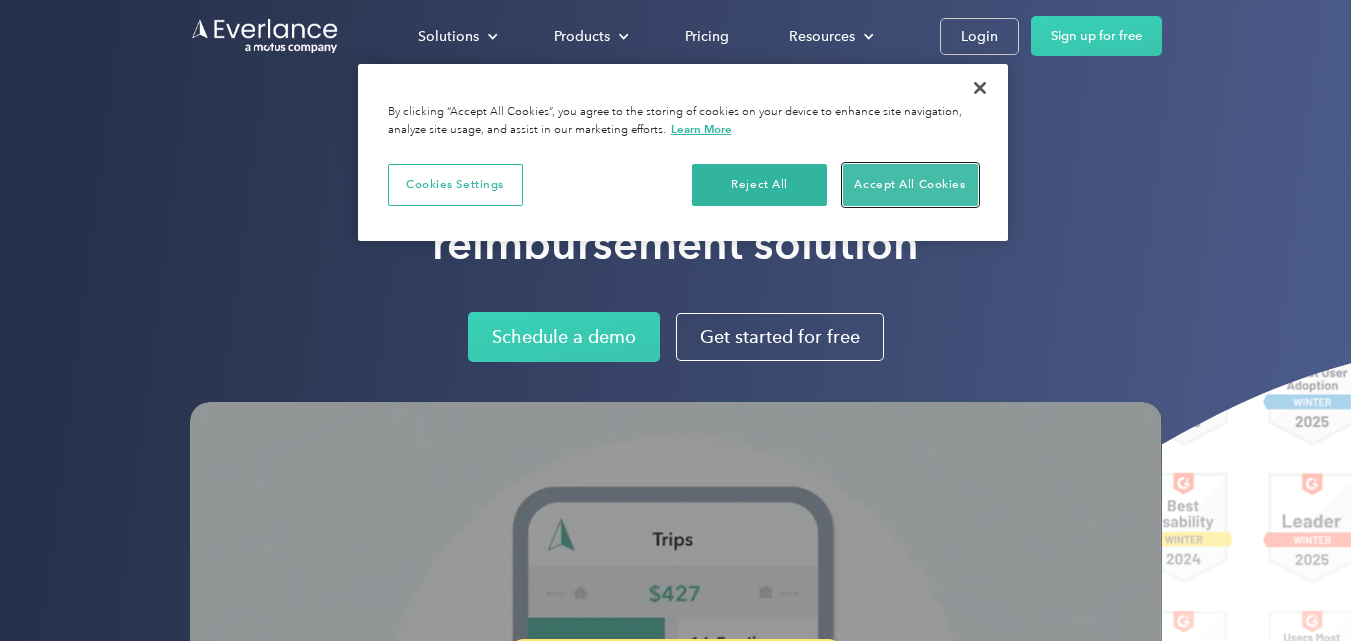 click on "Accept All Cookies" at bounding box center (910, 185) 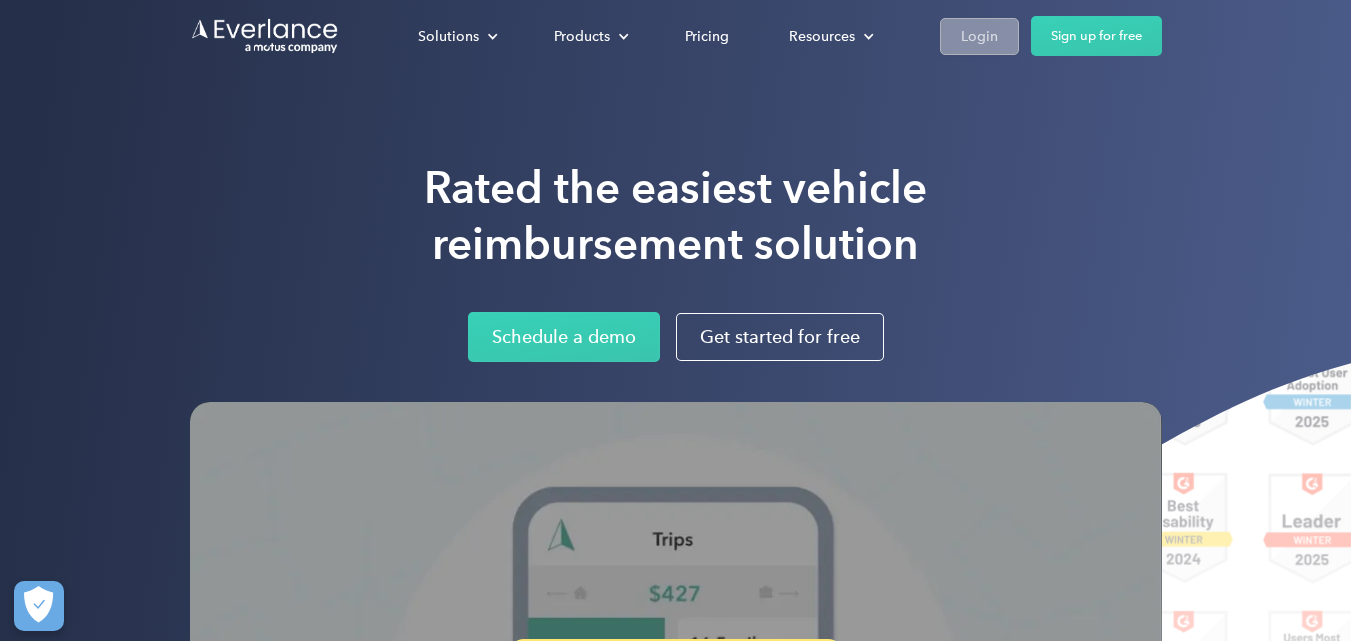 click on "Login" at bounding box center [979, 36] 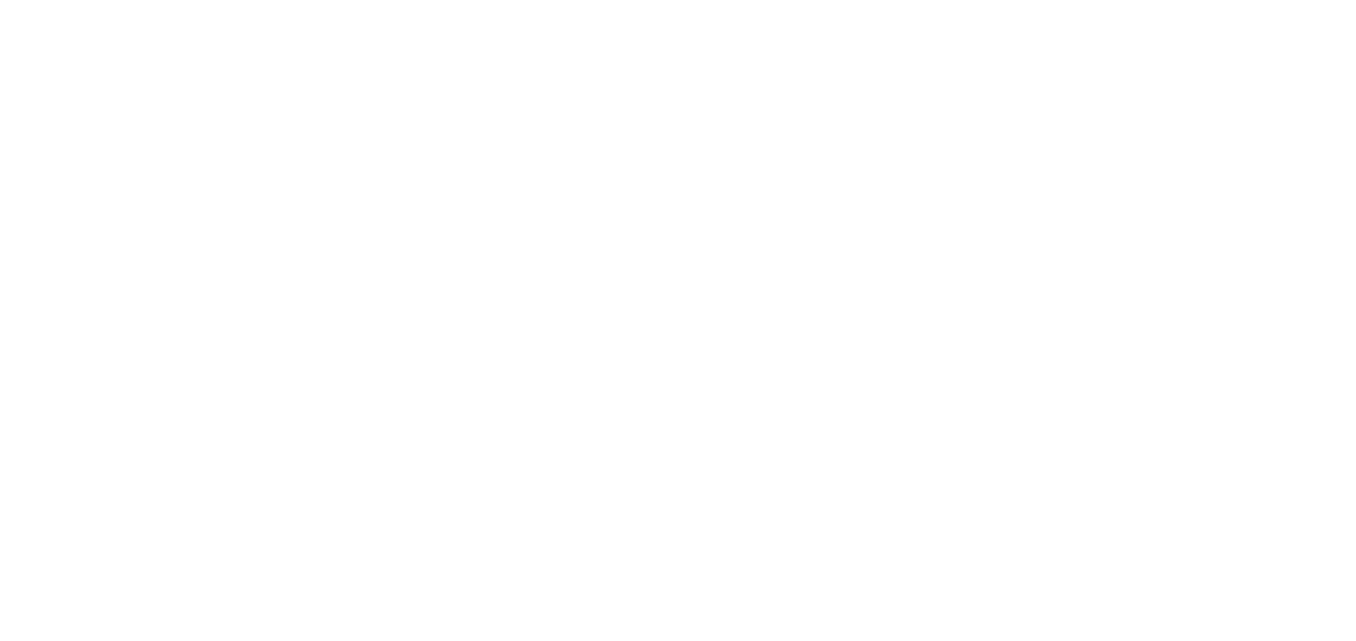 scroll, scrollTop: 0, scrollLeft: 0, axis: both 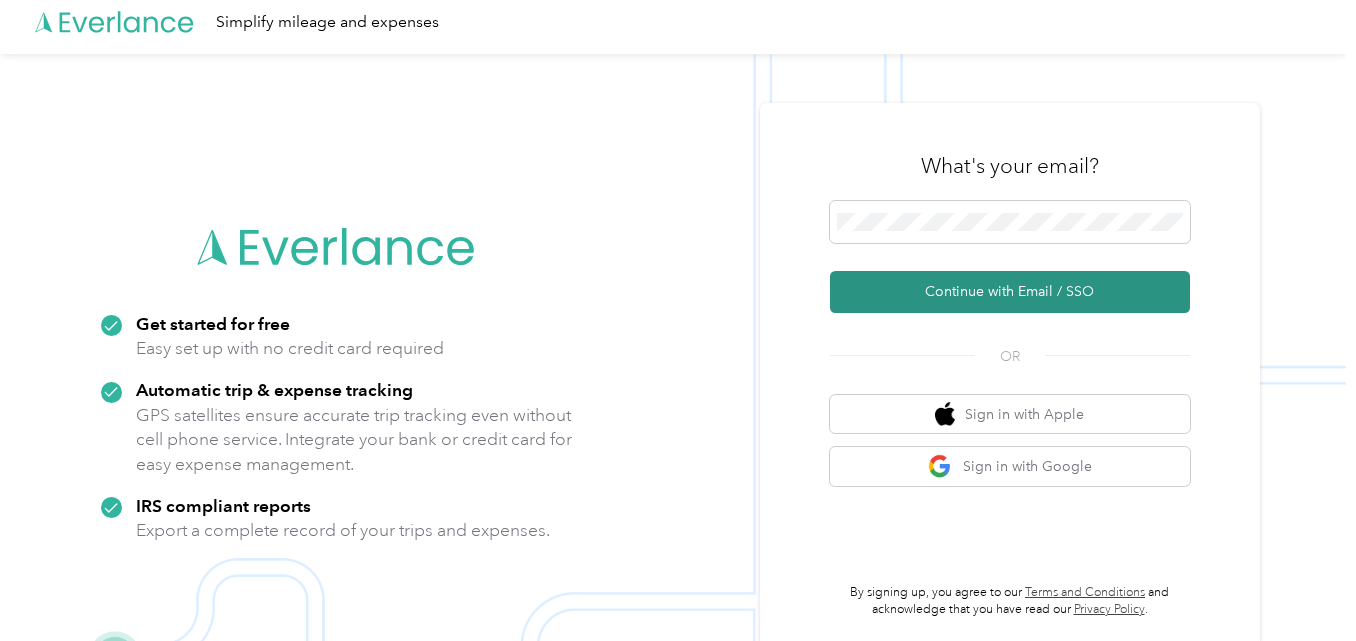 click on "Continue with Email / SSO" at bounding box center [1010, 292] 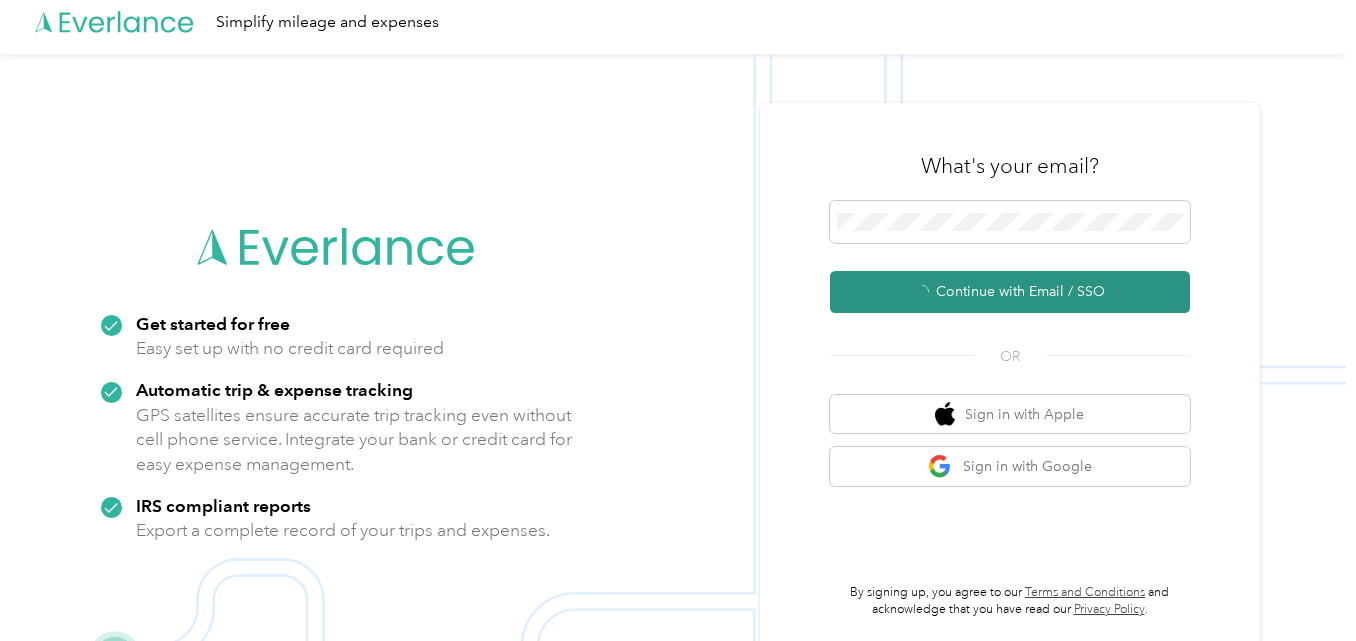 scroll, scrollTop: 0, scrollLeft: 0, axis: both 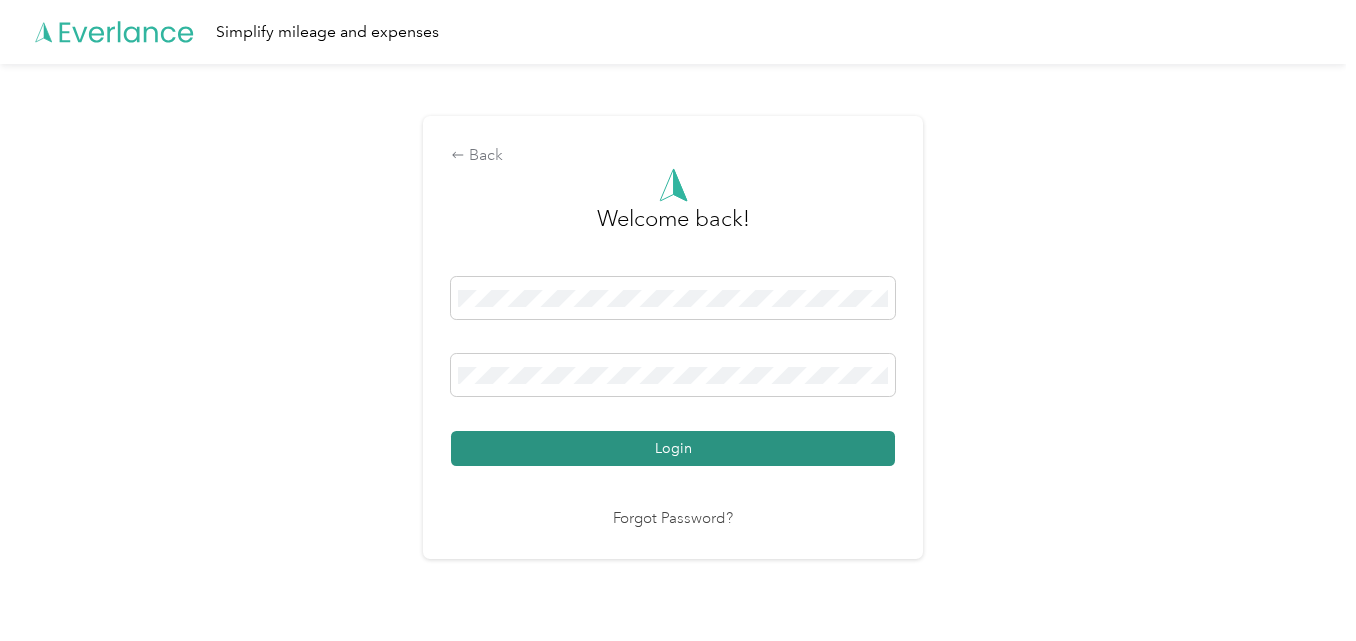 click on "Login" at bounding box center [673, 448] 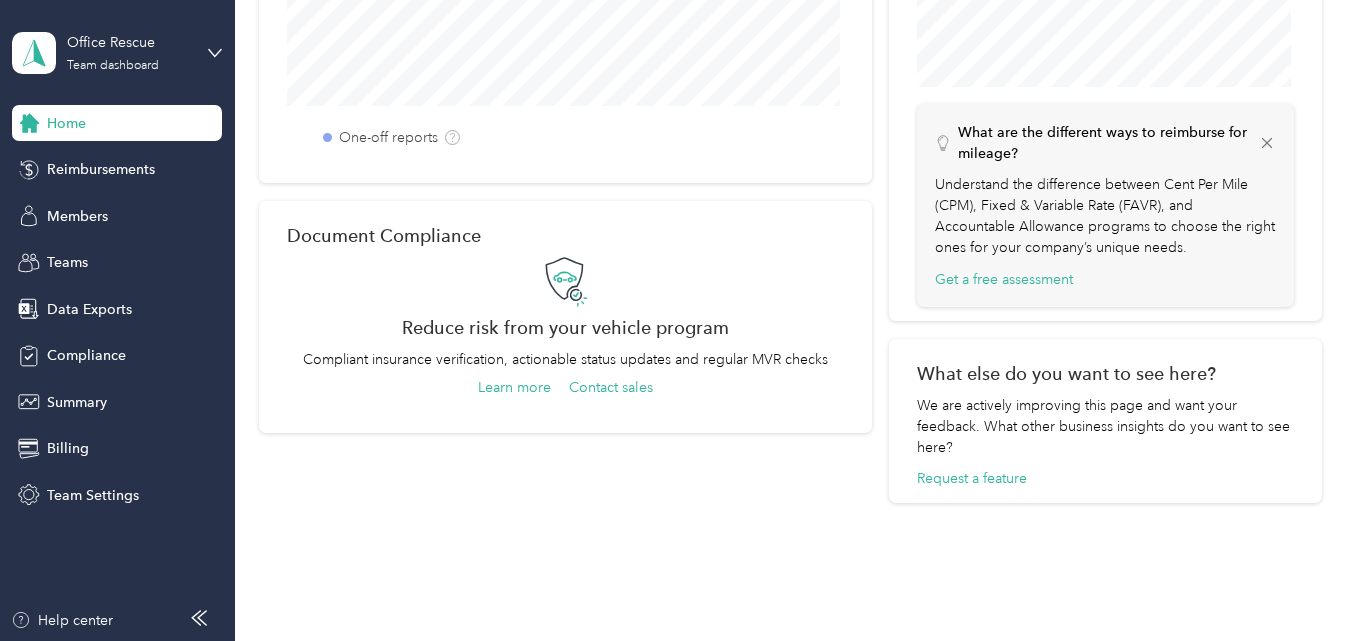 scroll, scrollTop: 893, scrollLeft: 0, axis: vertical 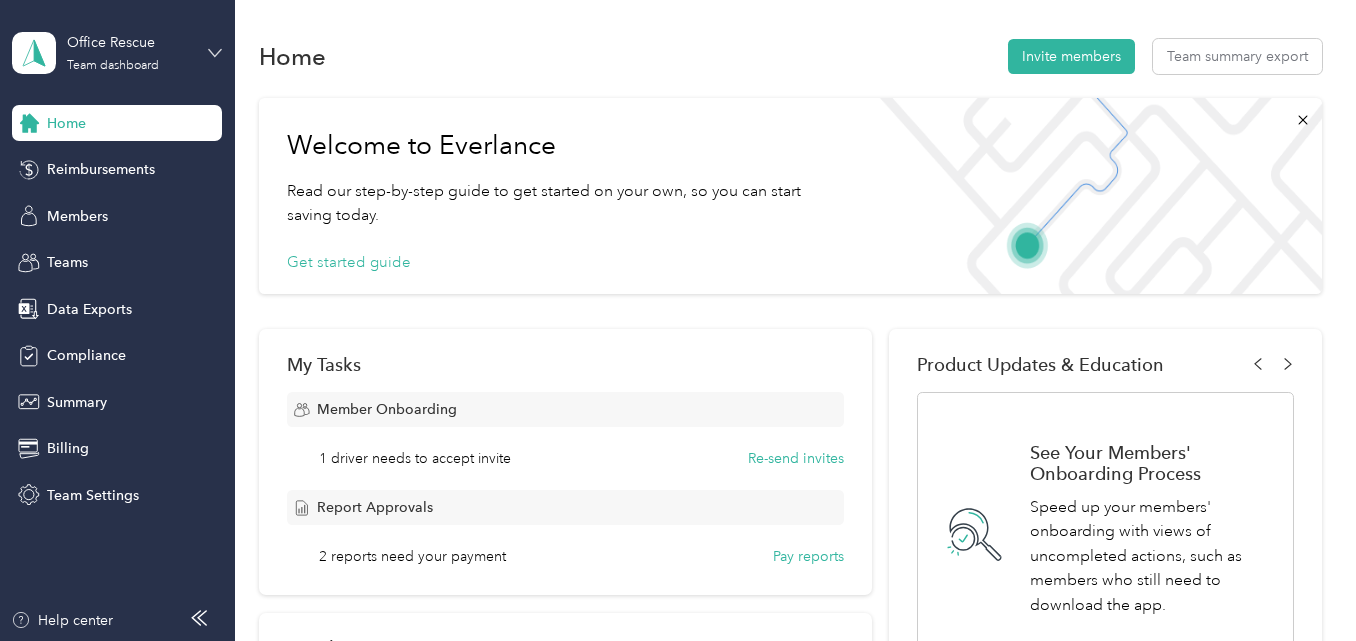 click 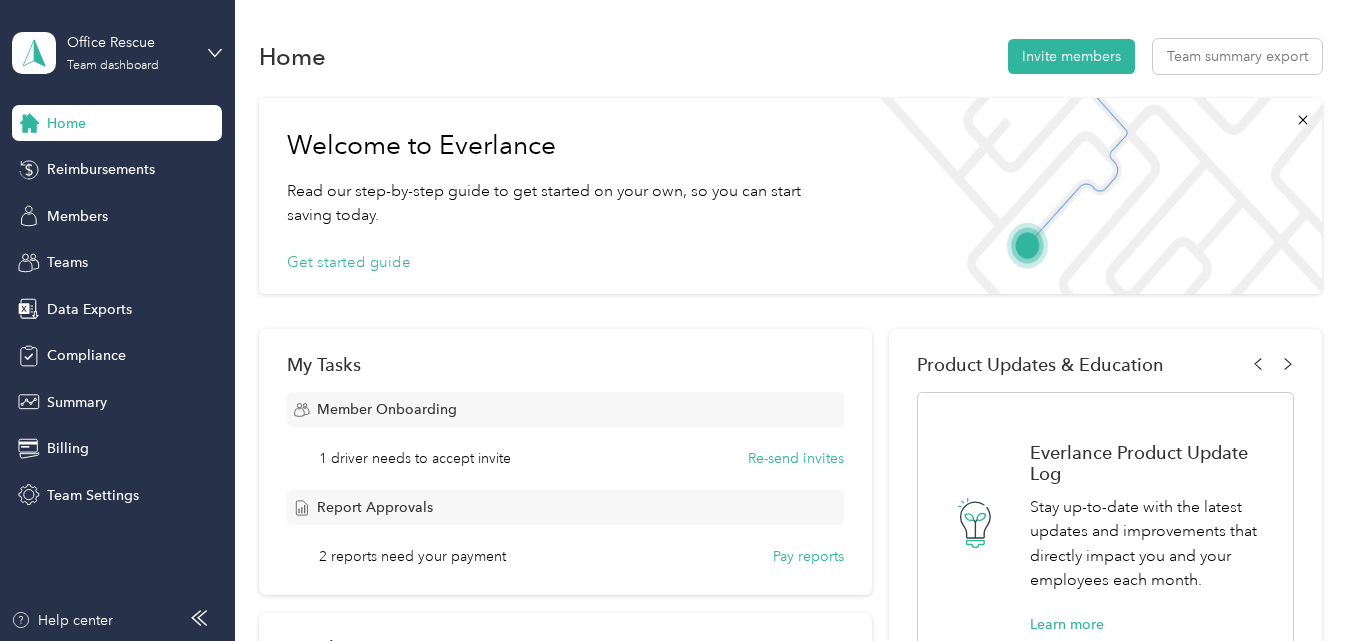 drag, startPoint x: 214, startPoint y: 57, endPoint x: 131, endPoint y: 542, distance: 492.0508 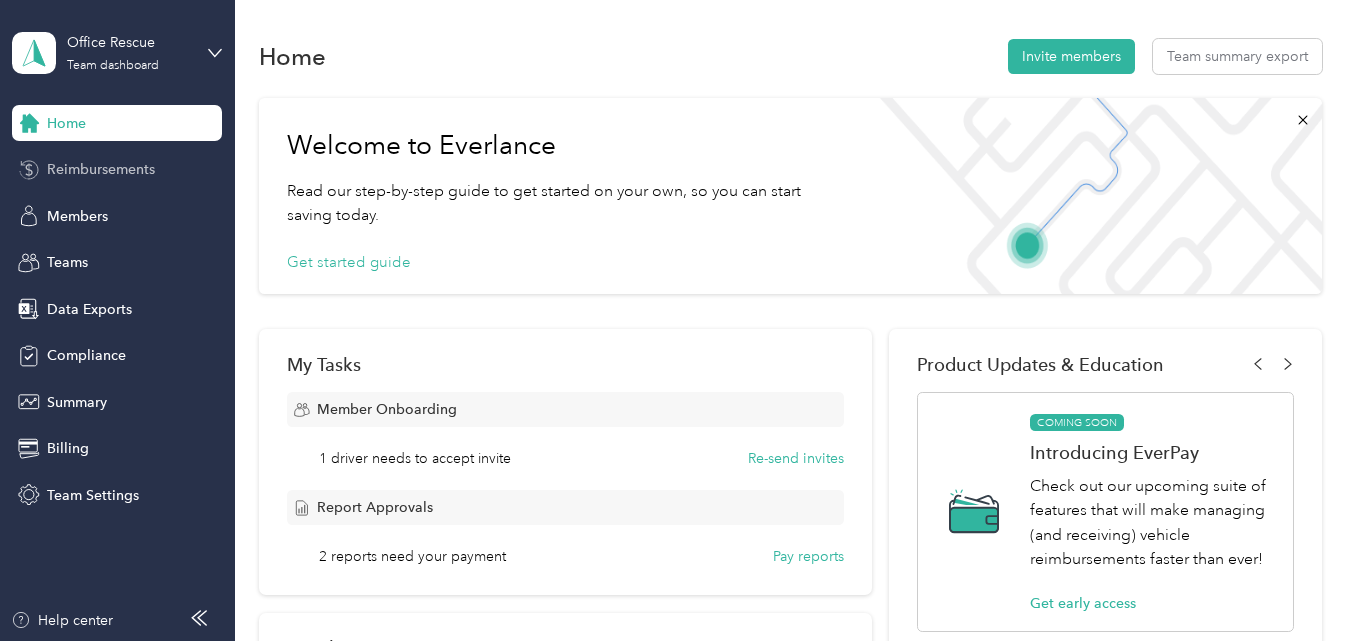 click on "Reimbursements" at bounding box center (101, 169) 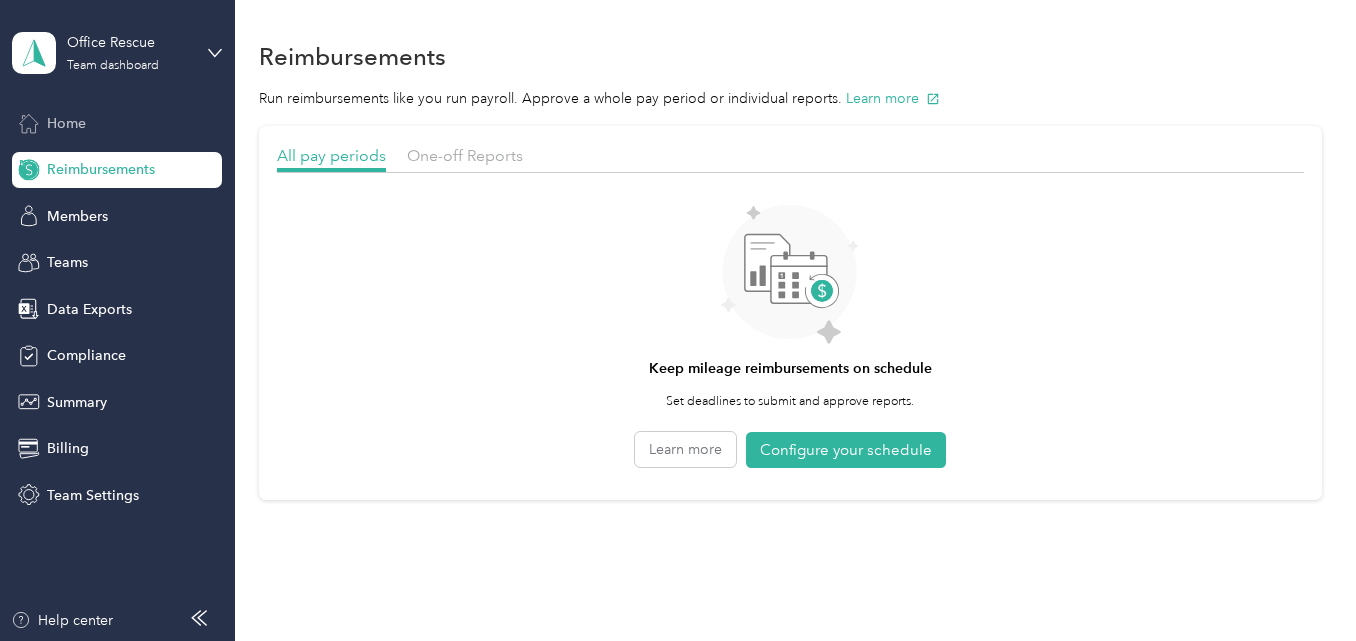 click on "Home" at bounding box center [66, 123] 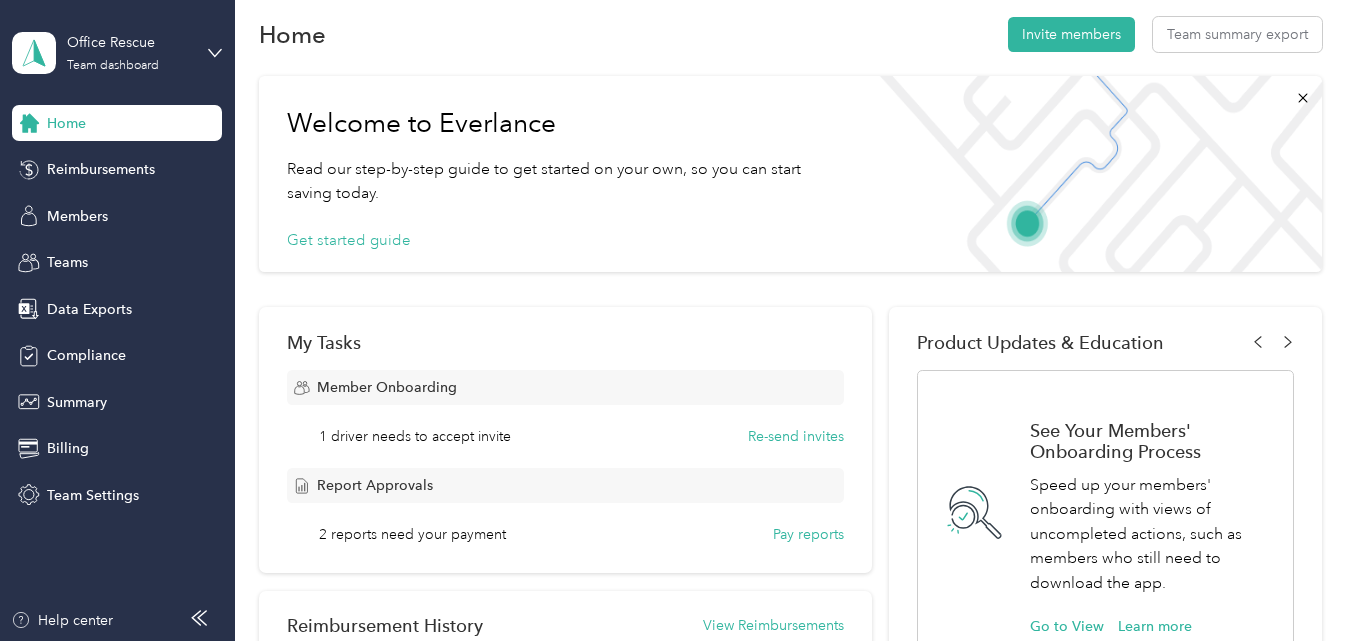 scroll, scrollTop: 0, scrollLeft: 0, axis: both 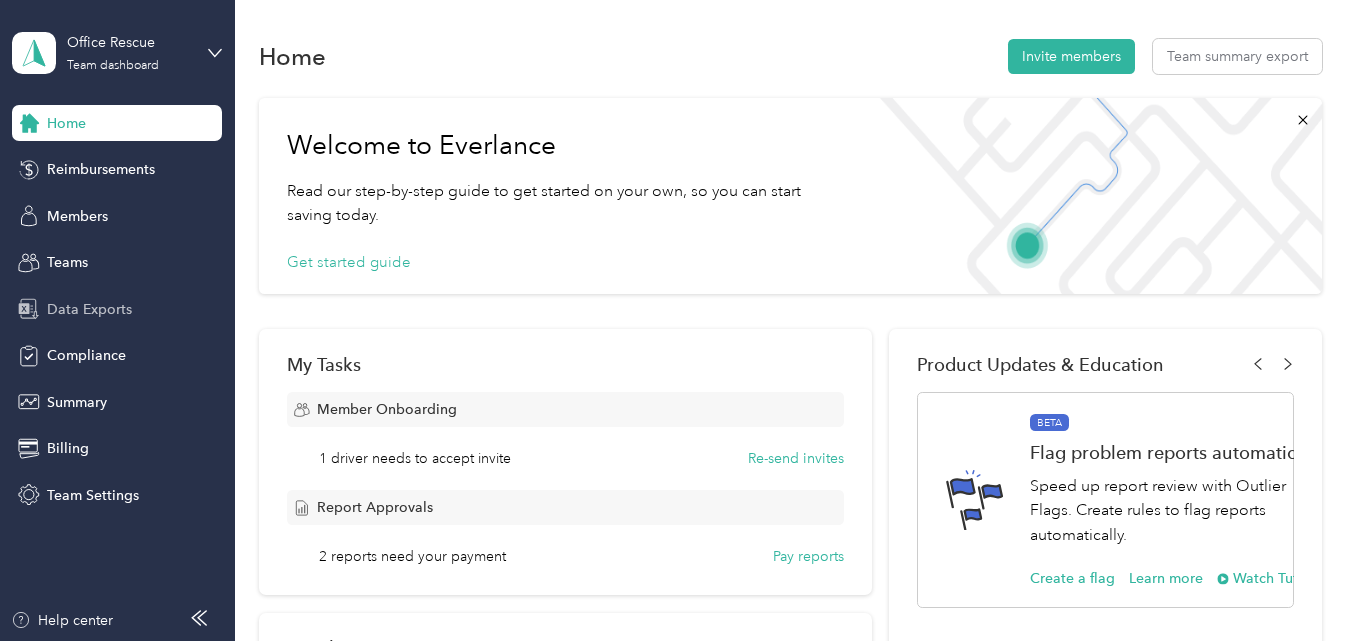 click on "Data Exports" at bounding box center (117, 309) 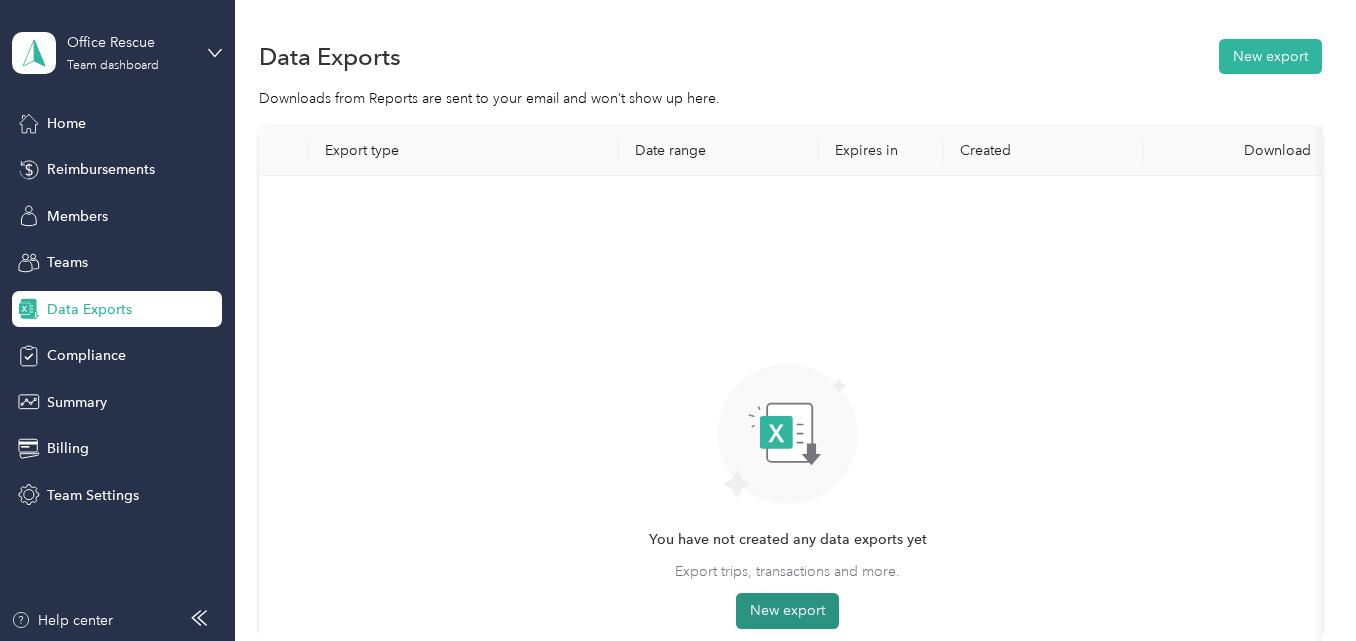 click on "New export" at bounding box center [787, 611] 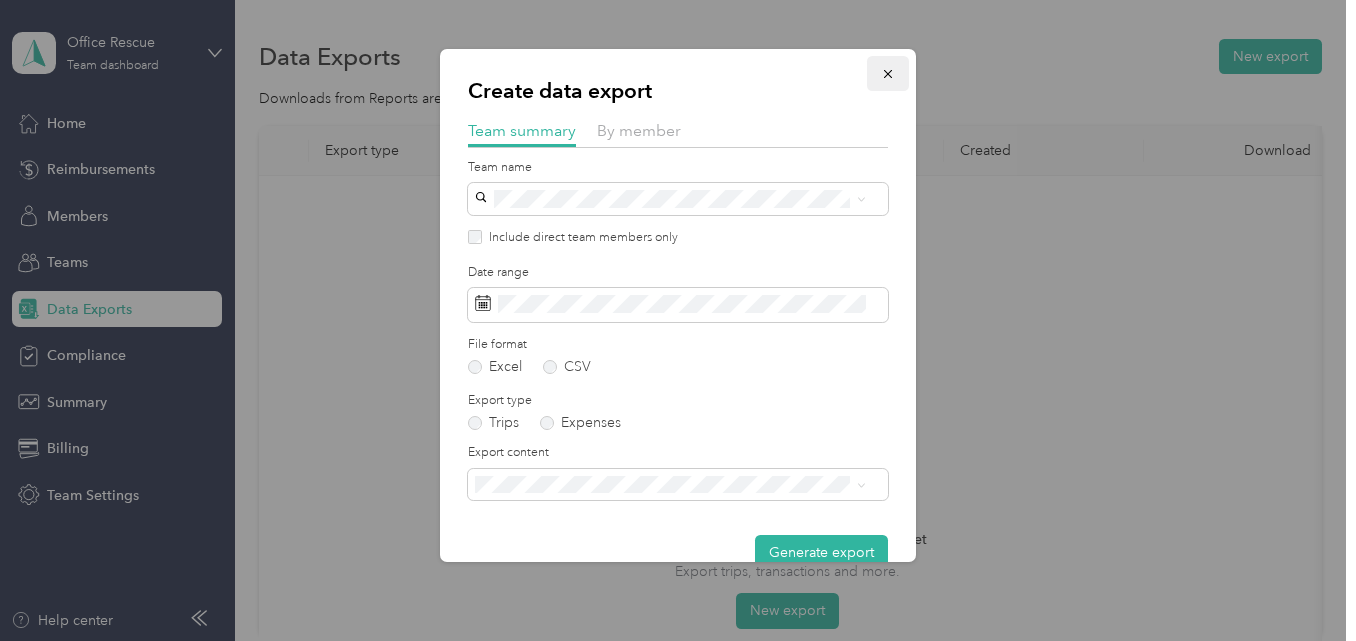 click at bounding box center [888, 73] 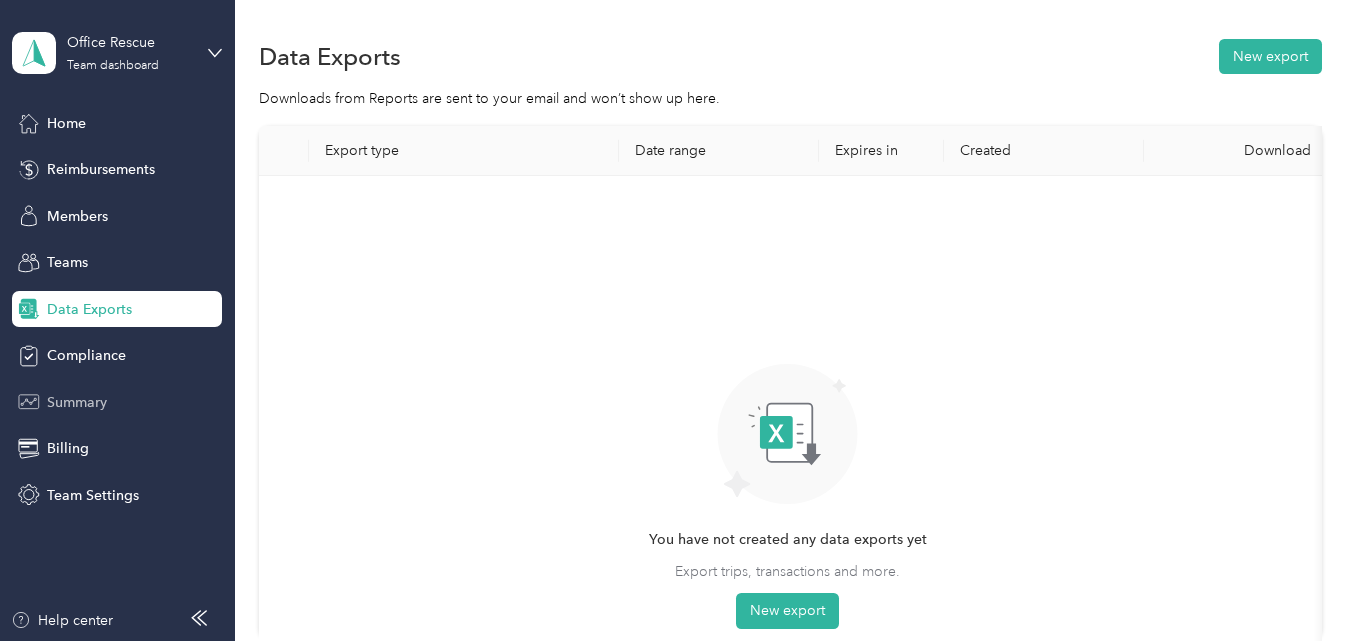 click on "Summary" at bounding box center (77, 402) 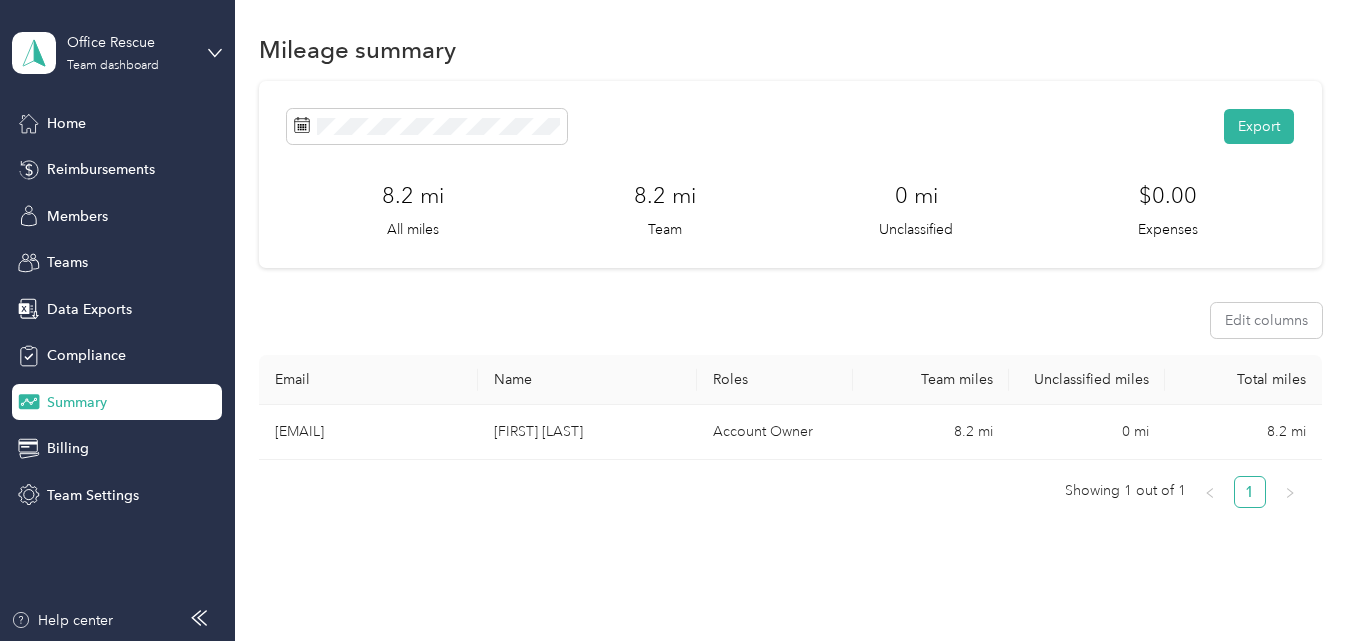 scroll, scrollTop: 0, scrollLeft: 0, axis: both 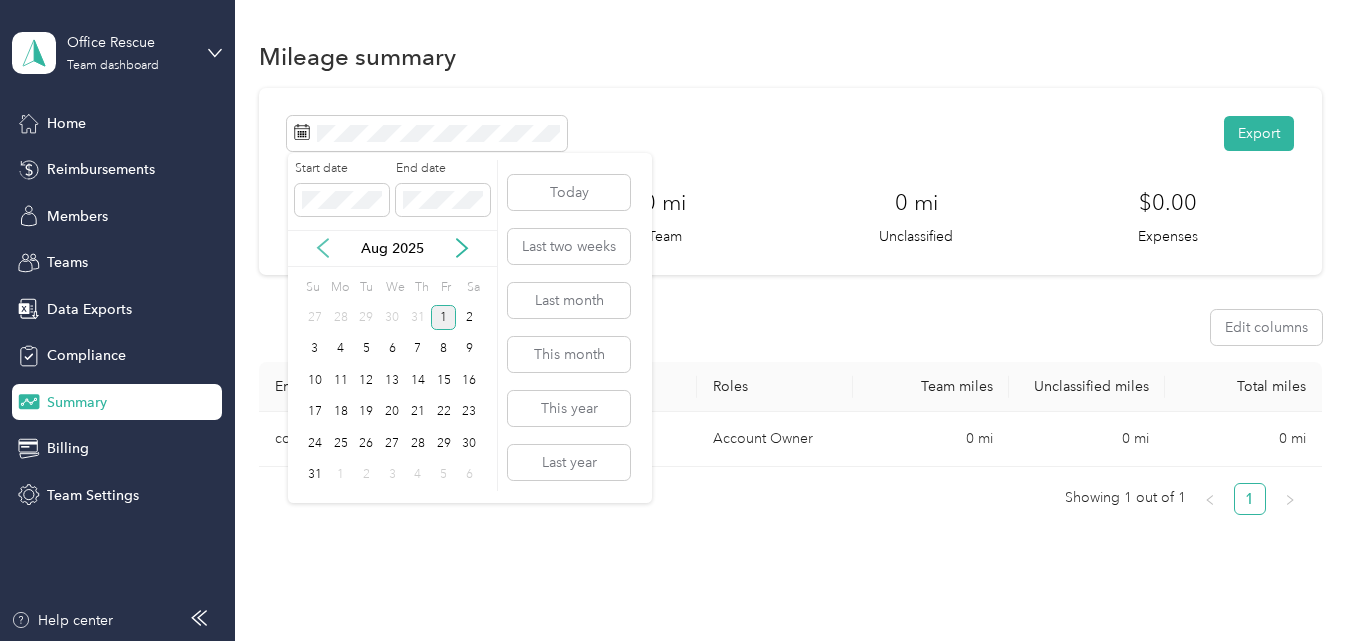 click 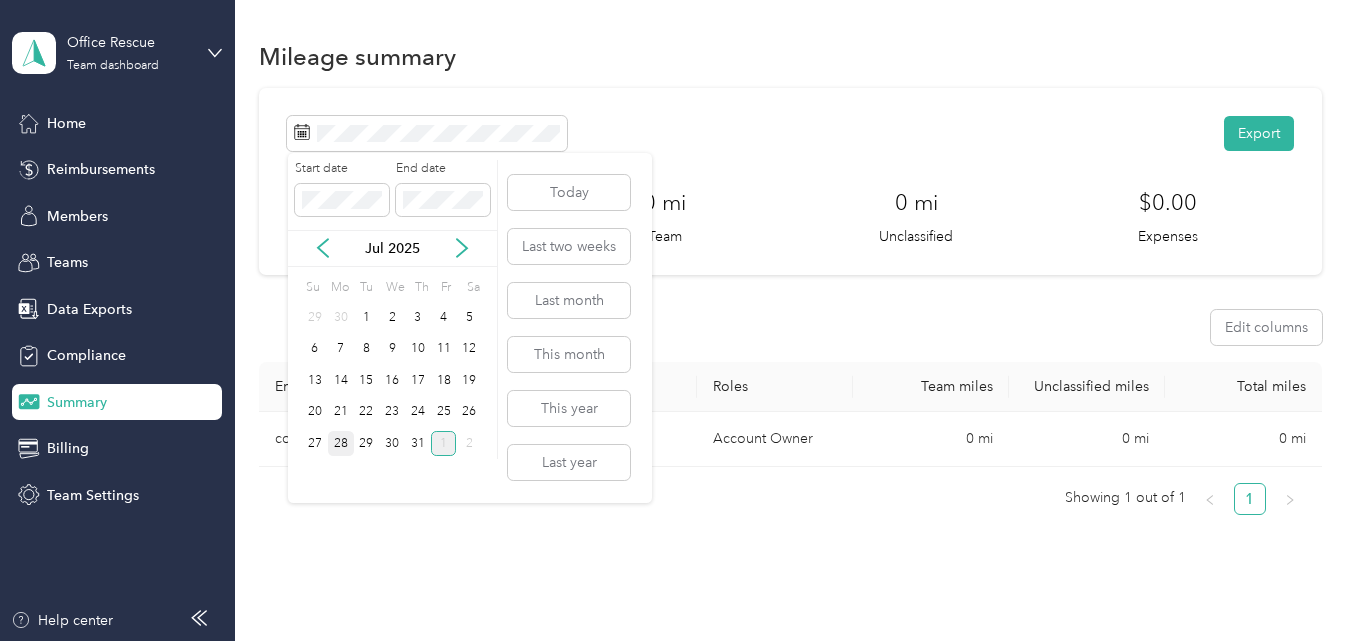 click on "28" at bounding box center [341, 443] 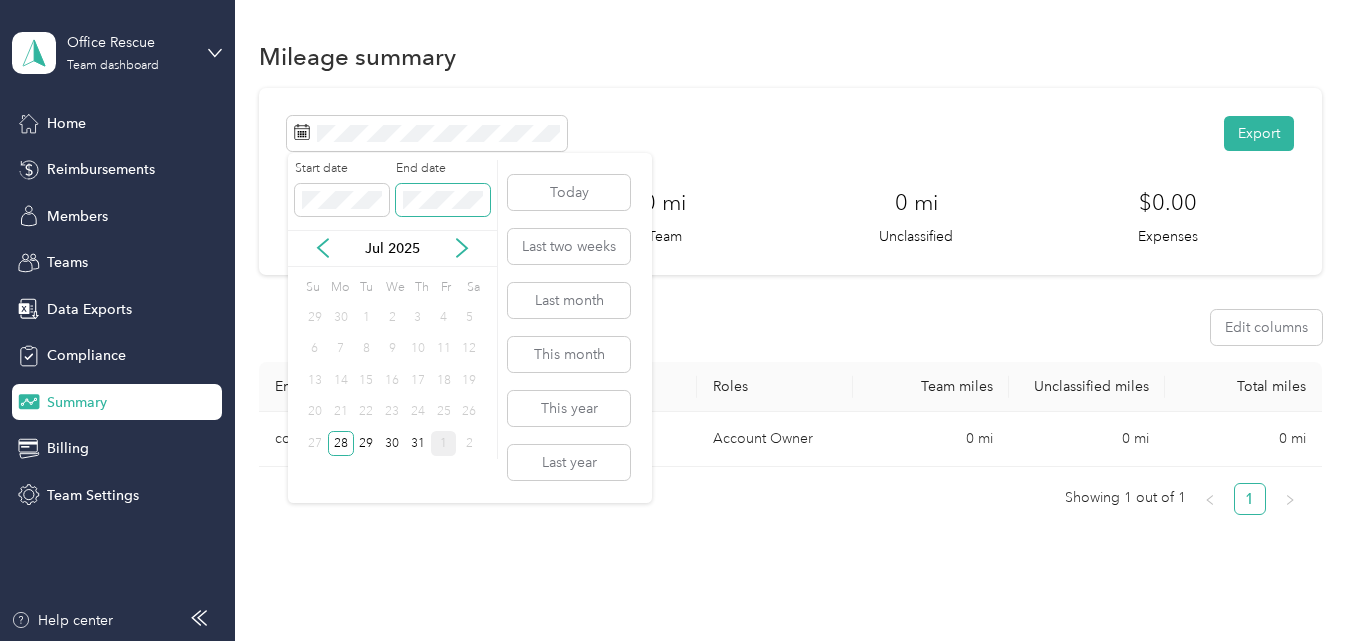 click at bounding box center (443, 200) 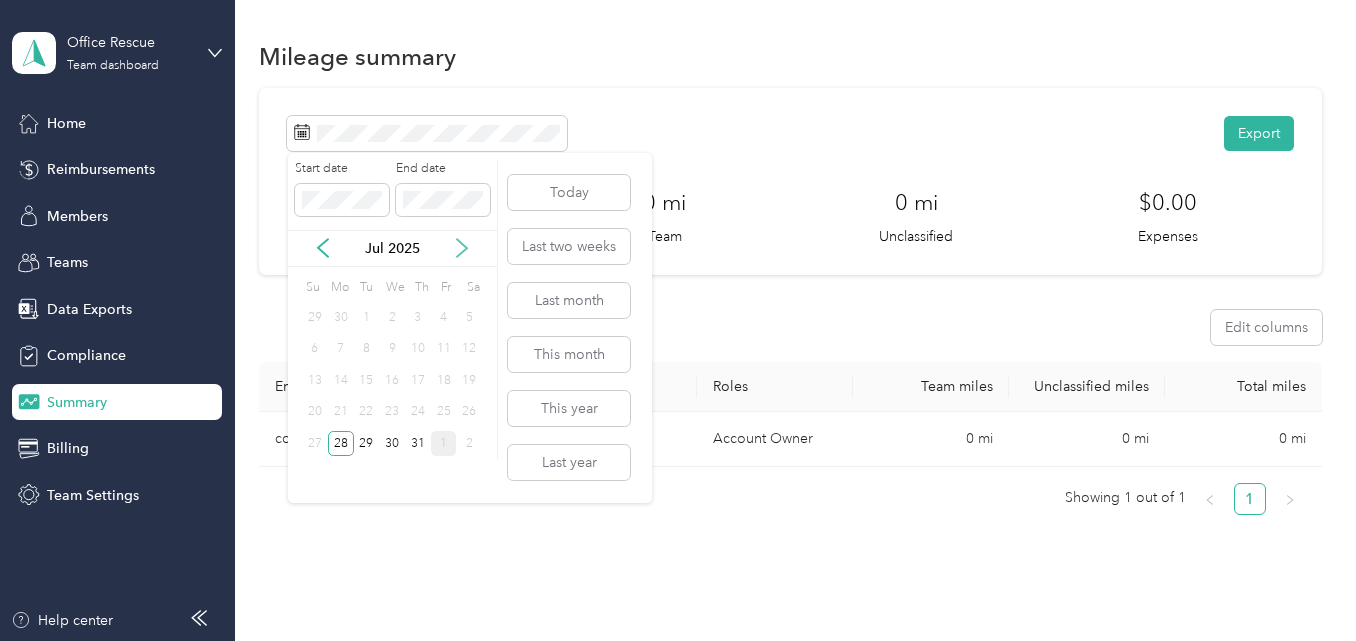 click 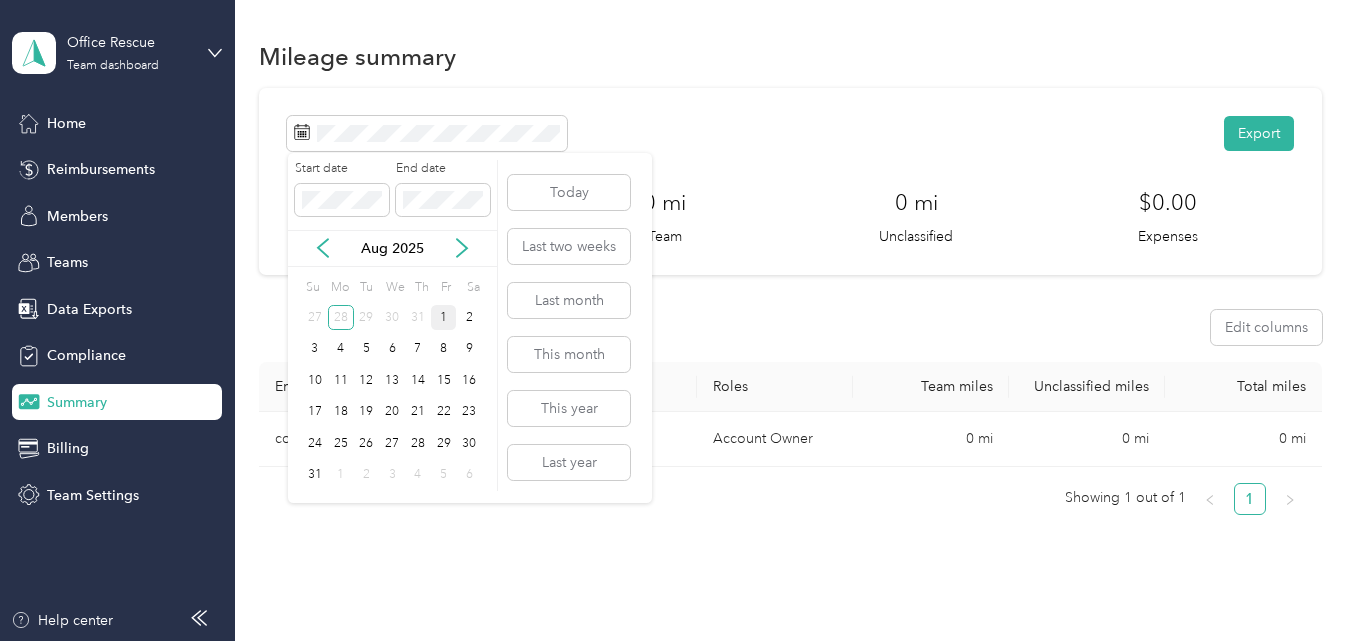 click on "1" at bounding box center [444, 317] 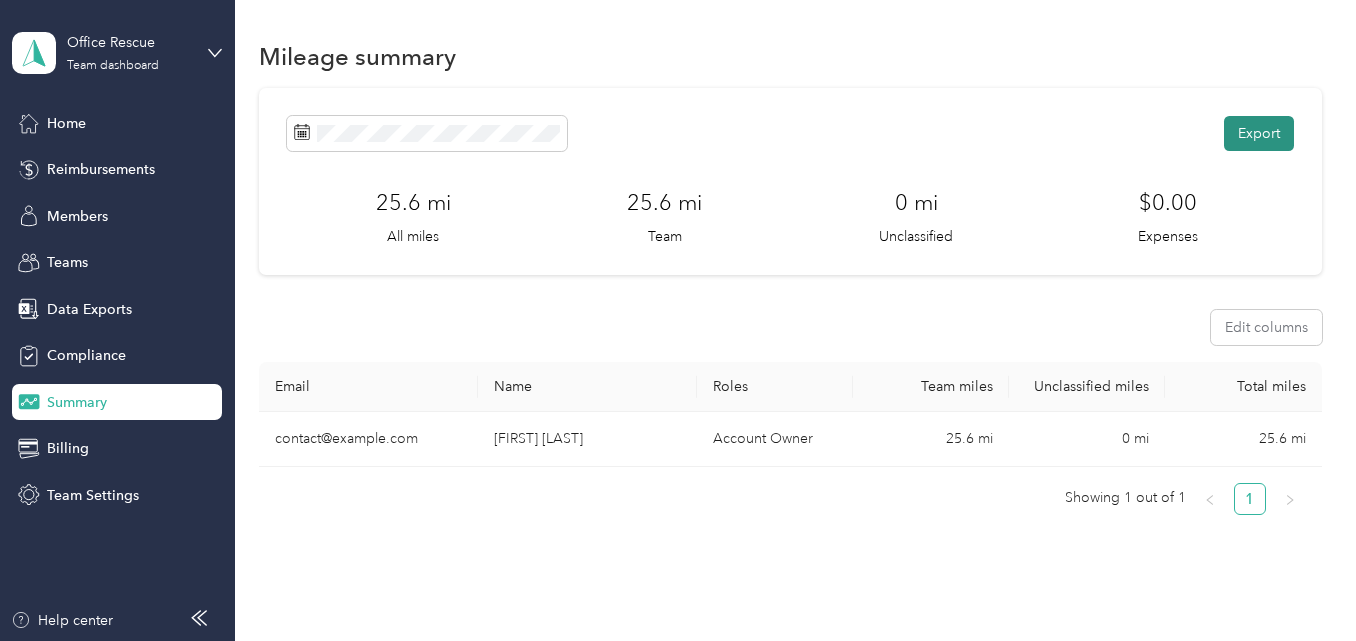 click on "Export" at bounding box center [1259, 133] 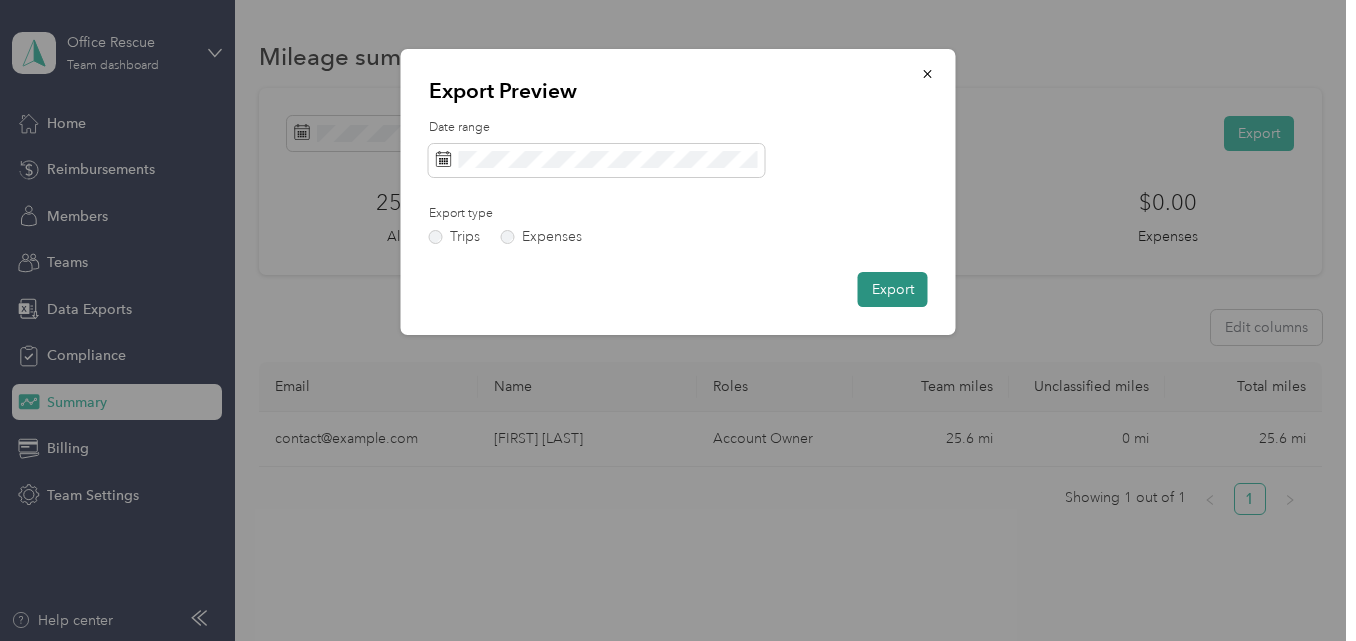click on "Export" at bounding box center (893, 289) 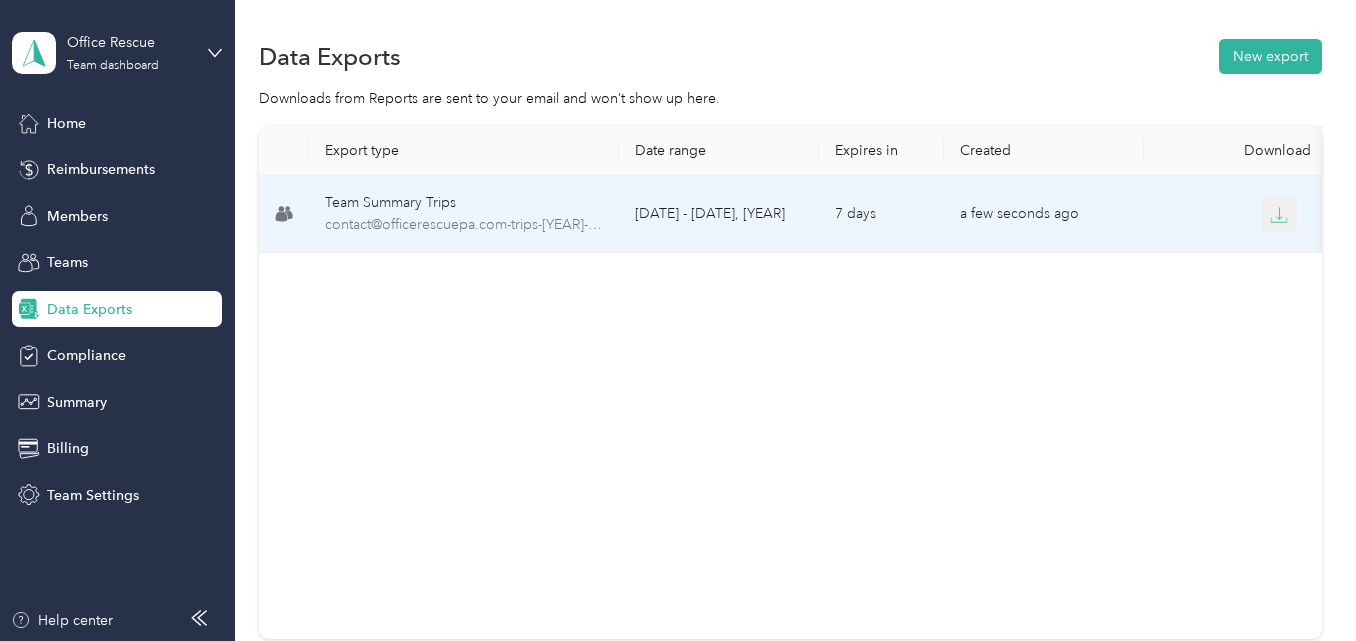 click at bounding box center [1279, 214] 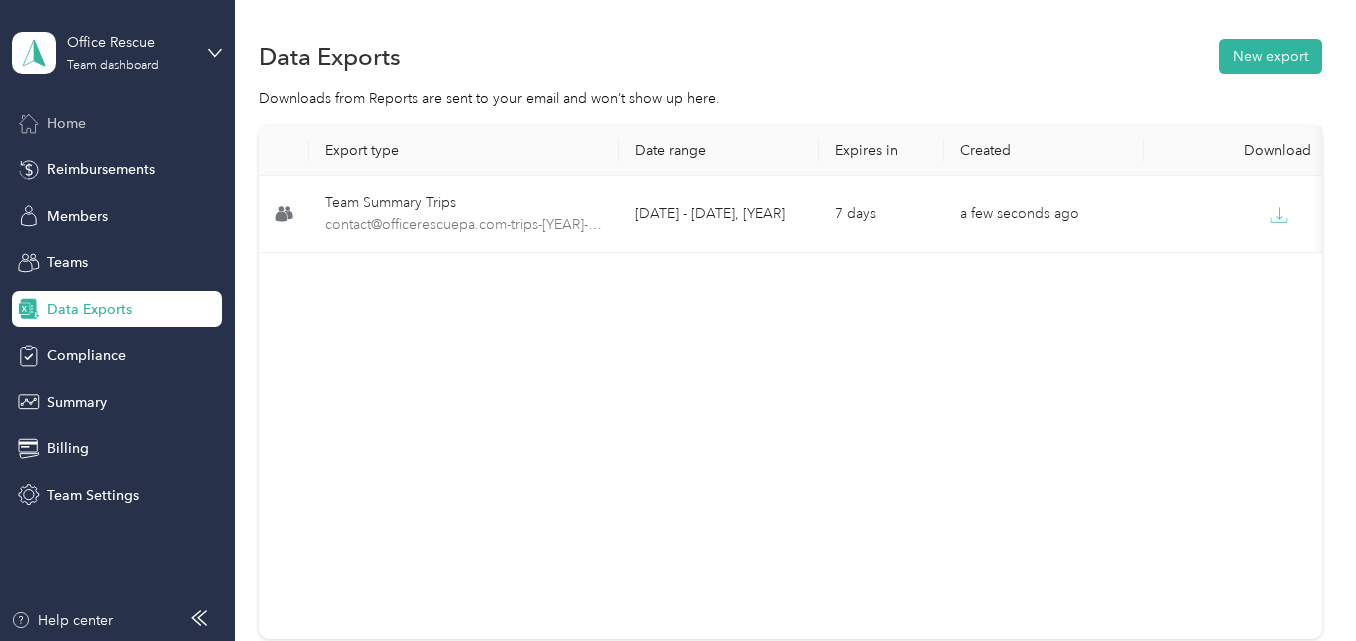 click on "Home" at bounding box center (117, 123) 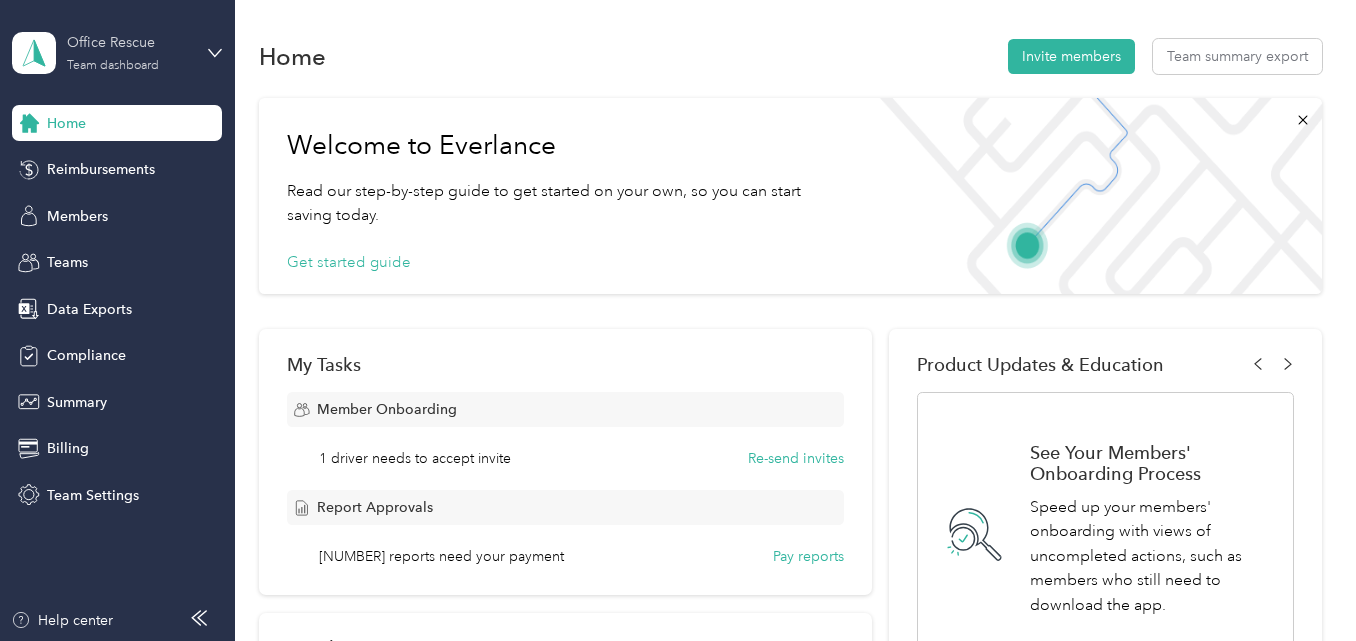 click on "Team dashboard" at bounding box center (113, 66) 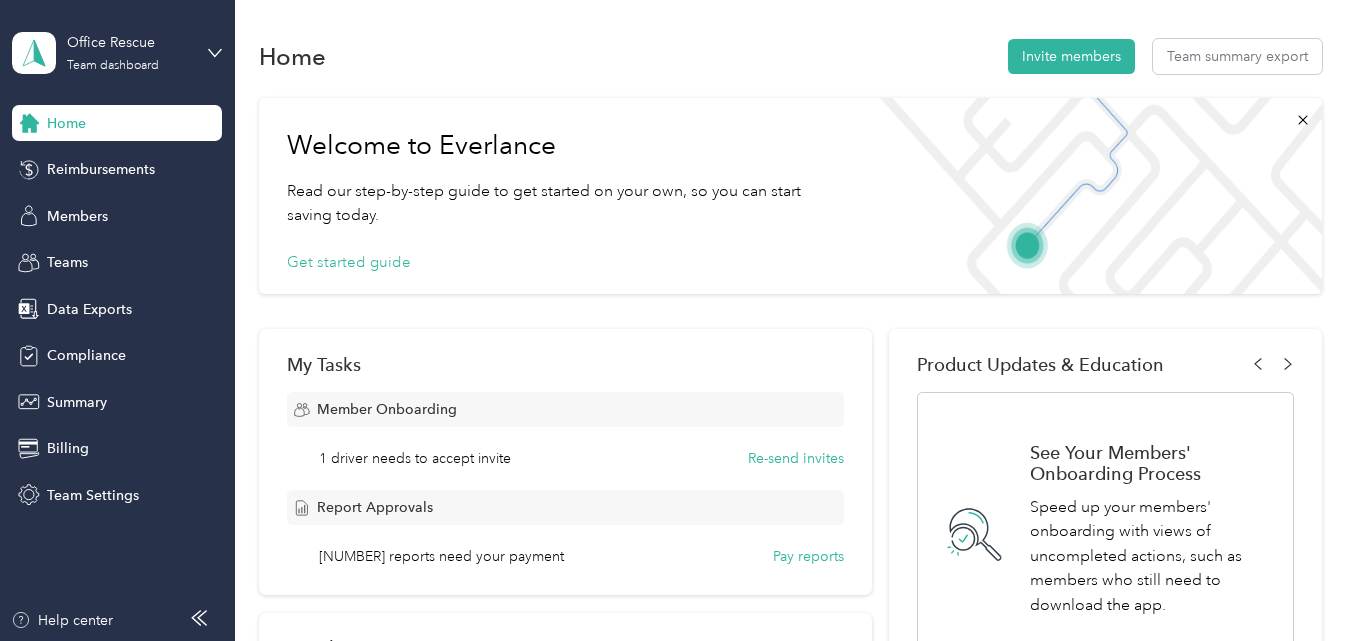 click on "Team dashboard Personal dashboard Log out" at bounding box center [177, 210] 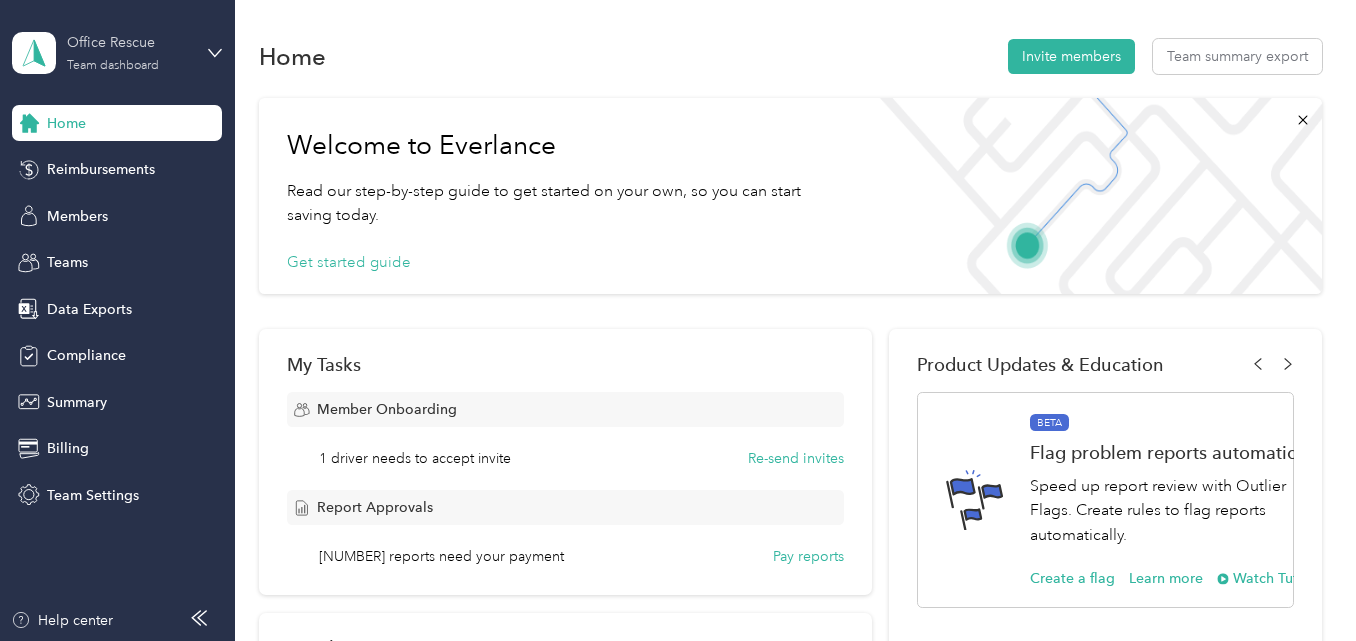 click on "Team dashboard" at bounding box center [113, 66] 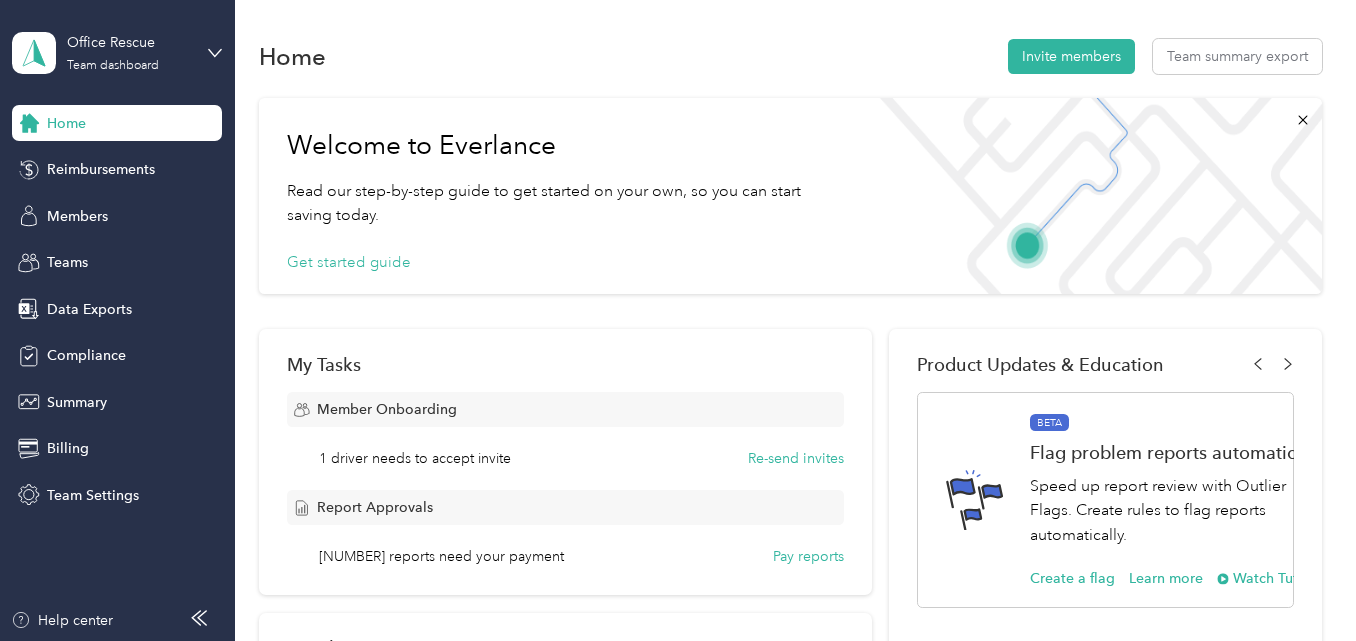 click on "Personal dashboard" at bounding box center [93, 198] 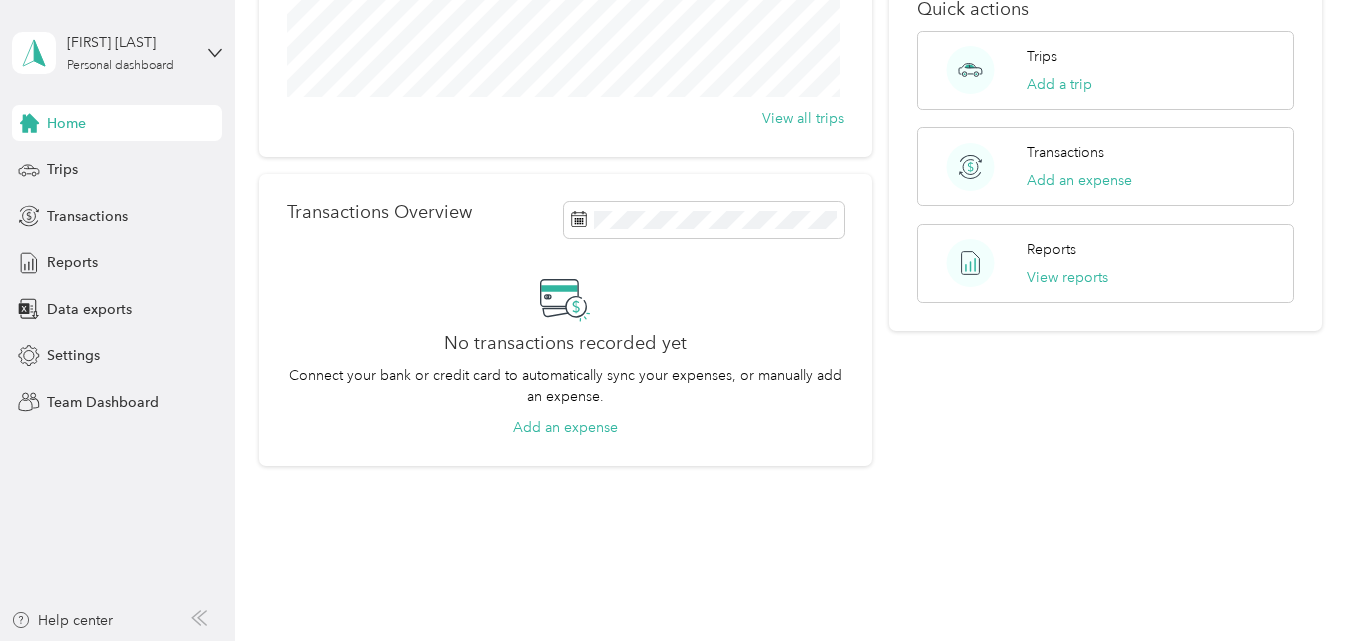 scroll, scrollTop: 376, scrollLeft: 0, axis: vertical 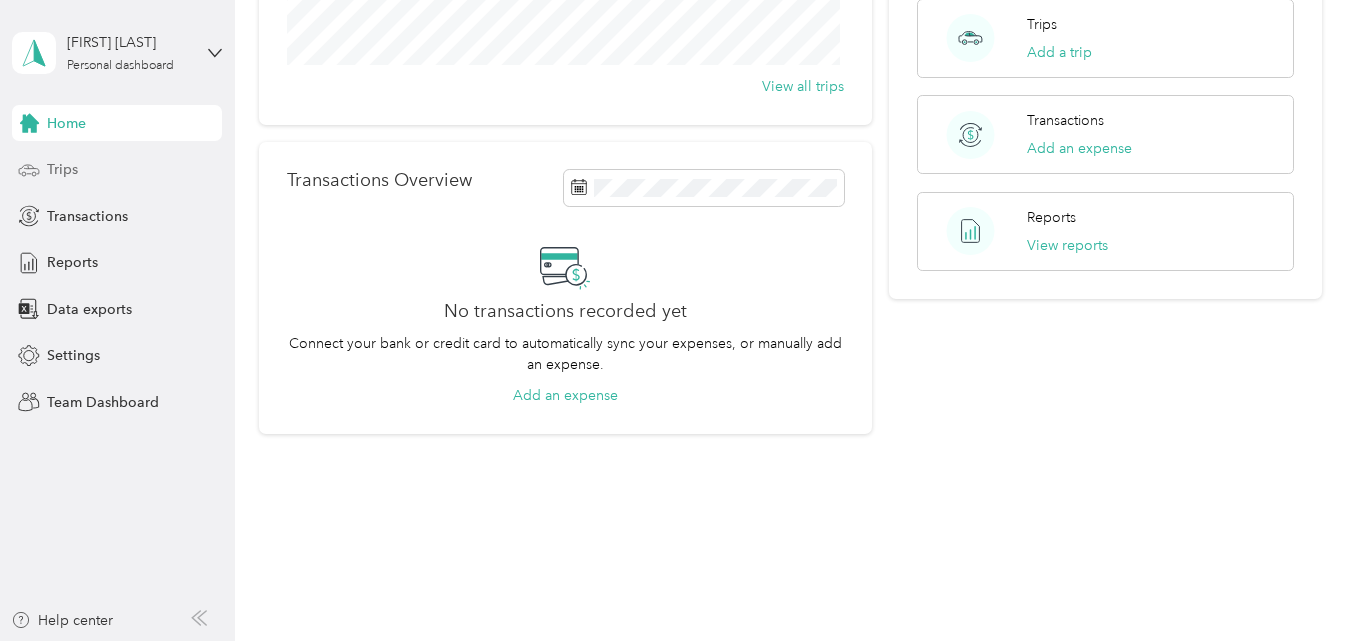 click on "Trips" at bounding box center (117, 170) 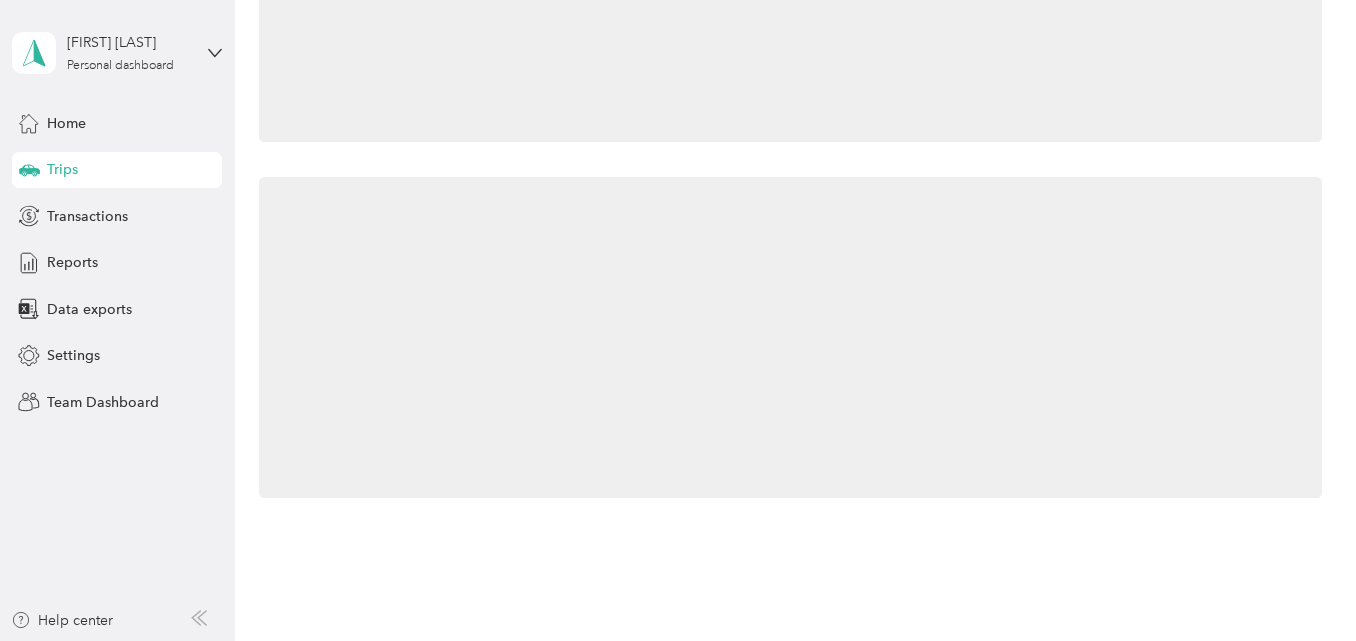 scroll, scrollTop: 376, scrollLeft: 0, axis: vertical 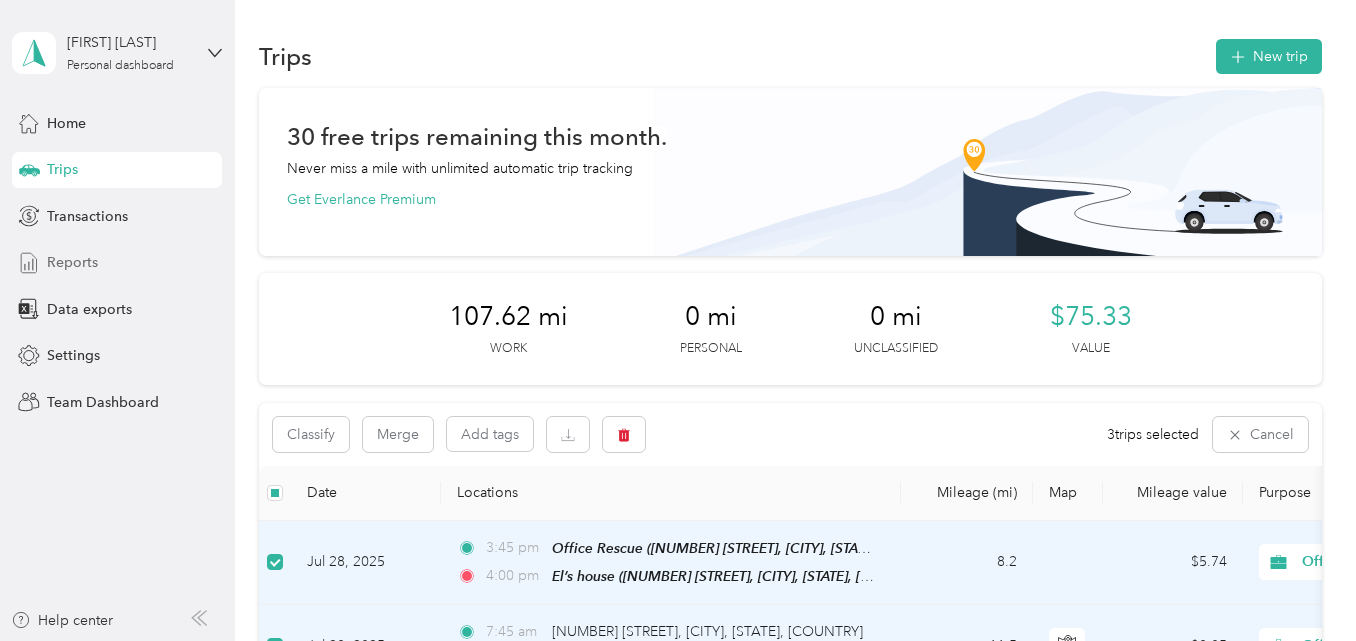 click on "Reports" at bounding box center (117, 263) 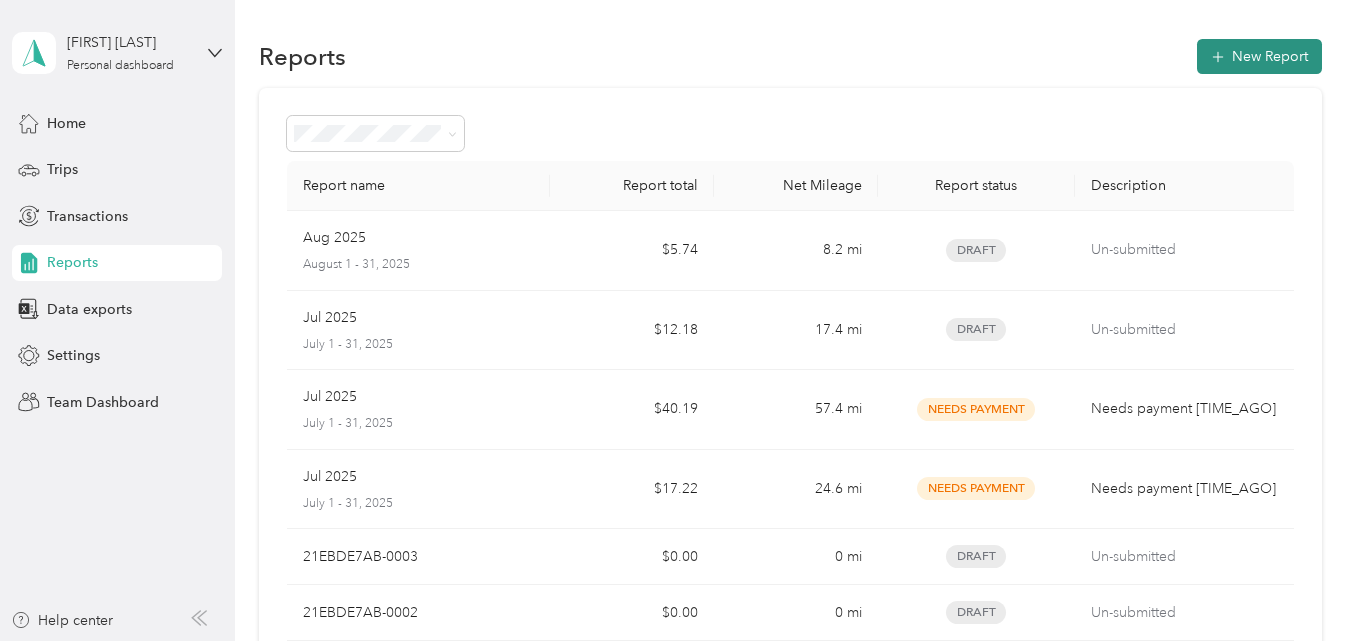 click on "New Report" at bounding box center [1259, 56] 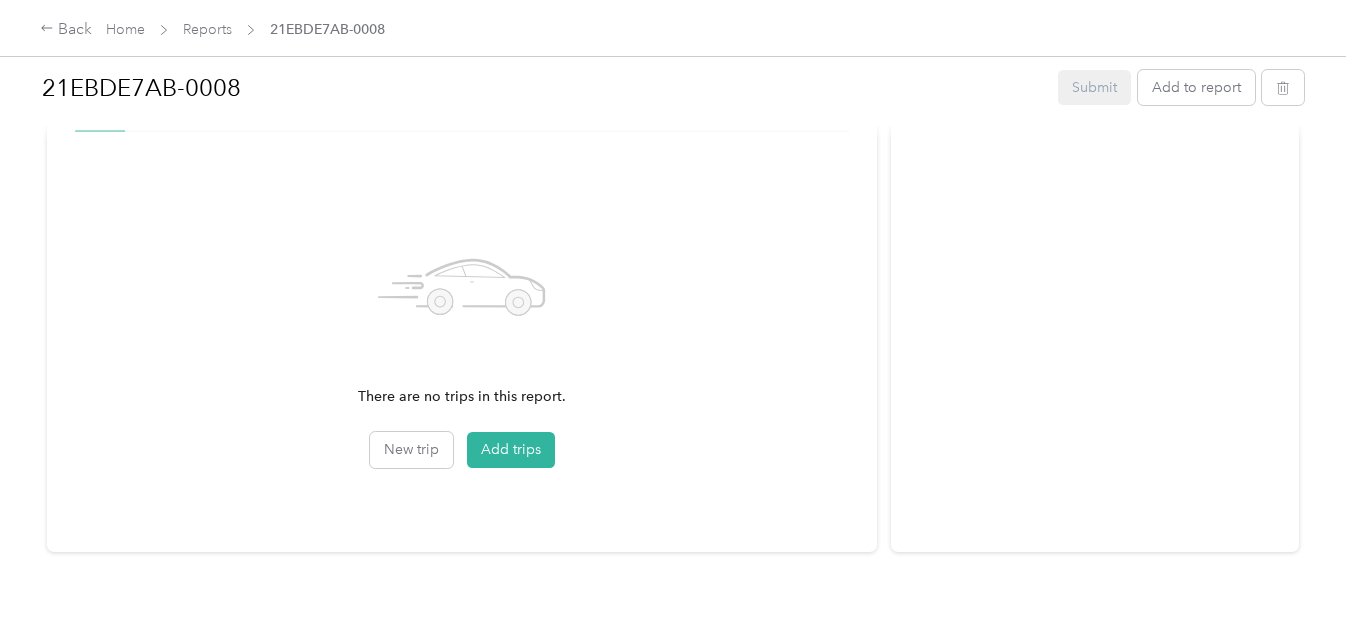 scroll, scrollTop: 538, scrollLeft: 0, axis: vertical 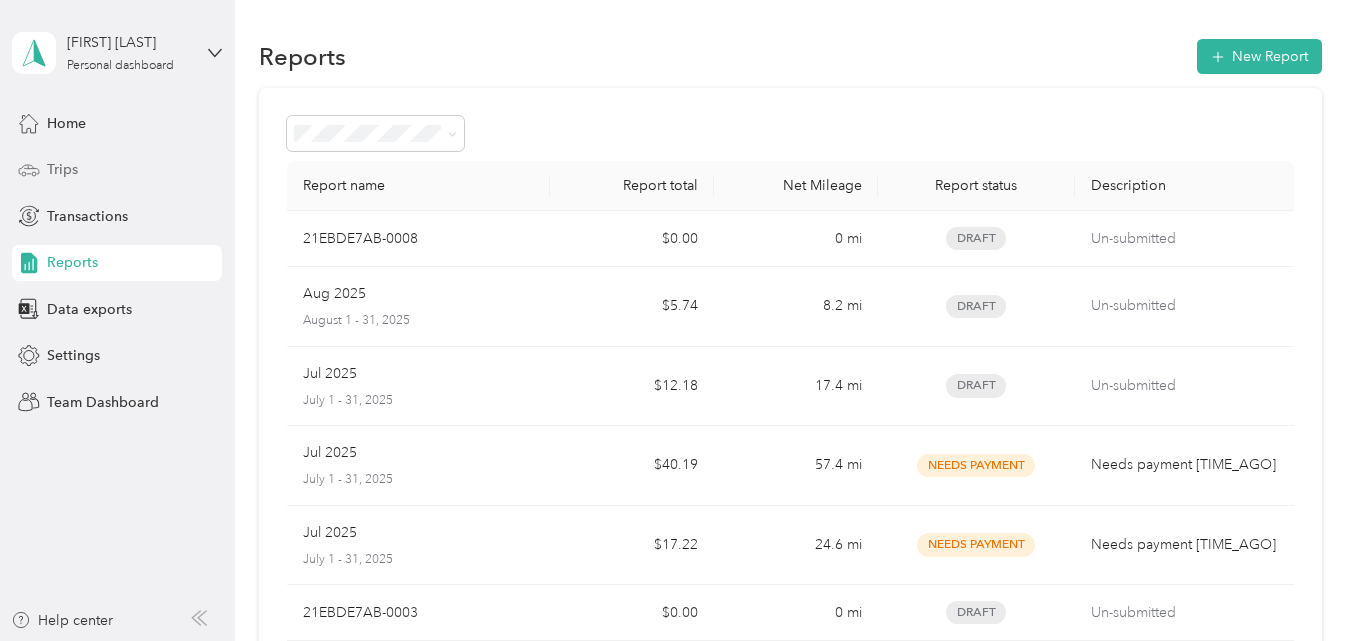 click on "Trips" at bounding box center [117, 170] 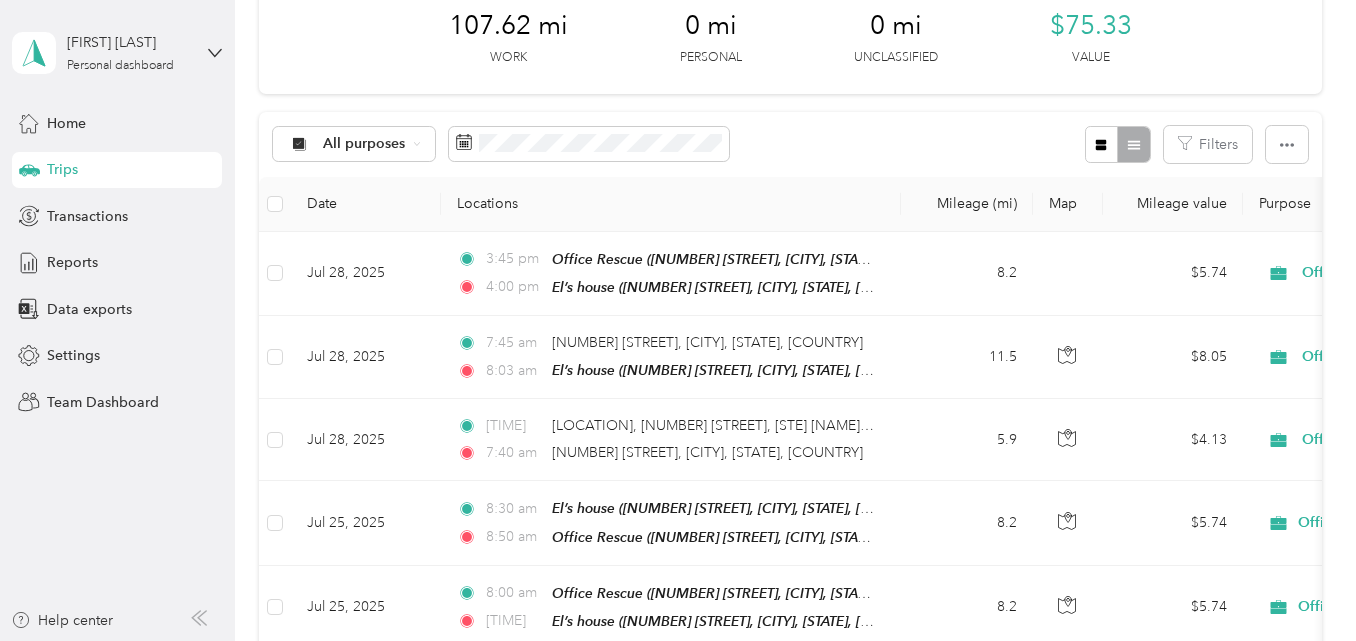 scroll, scrollTop: 313, scrollLeft: 0, axis: vertical 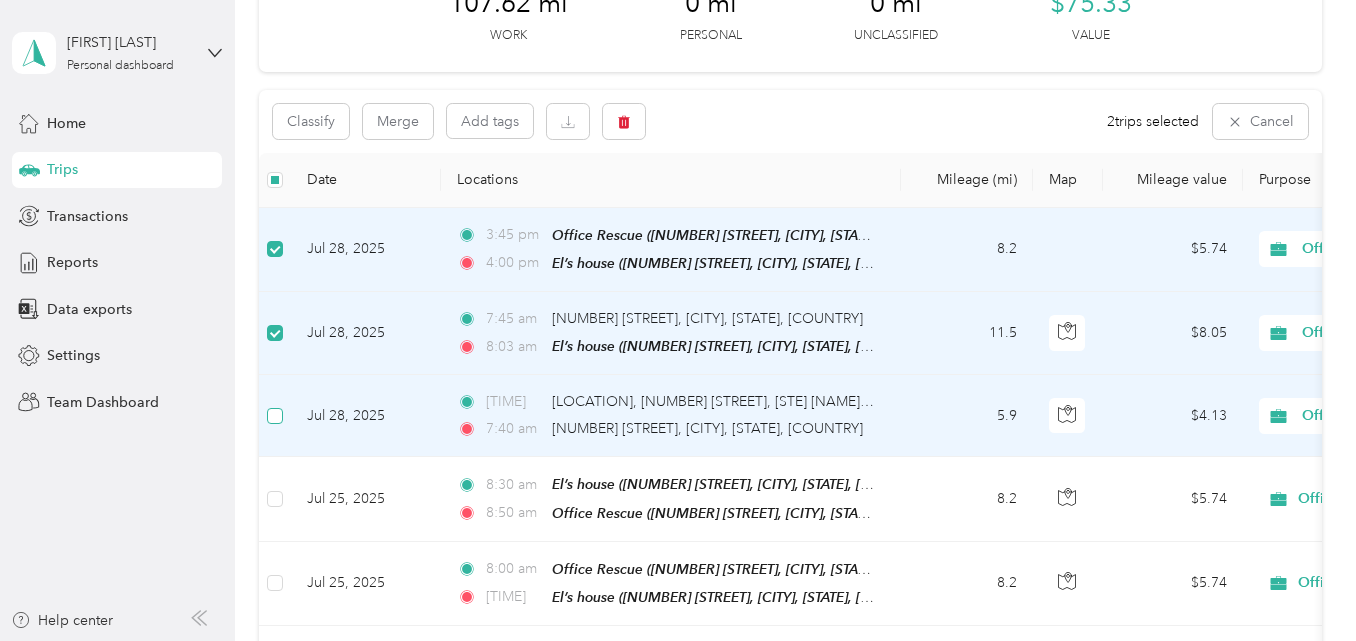 click at bounding box center (275, 416) 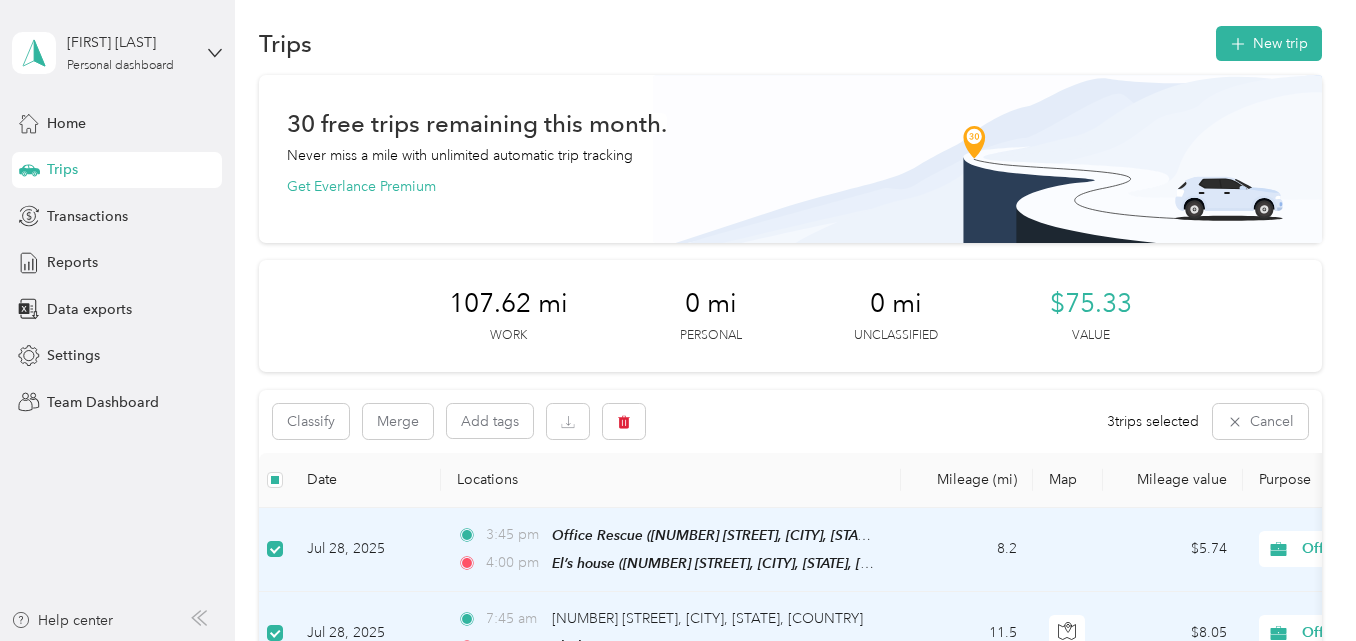 scroll, scrollTop: 0, scrollLeft: 0, axis: both 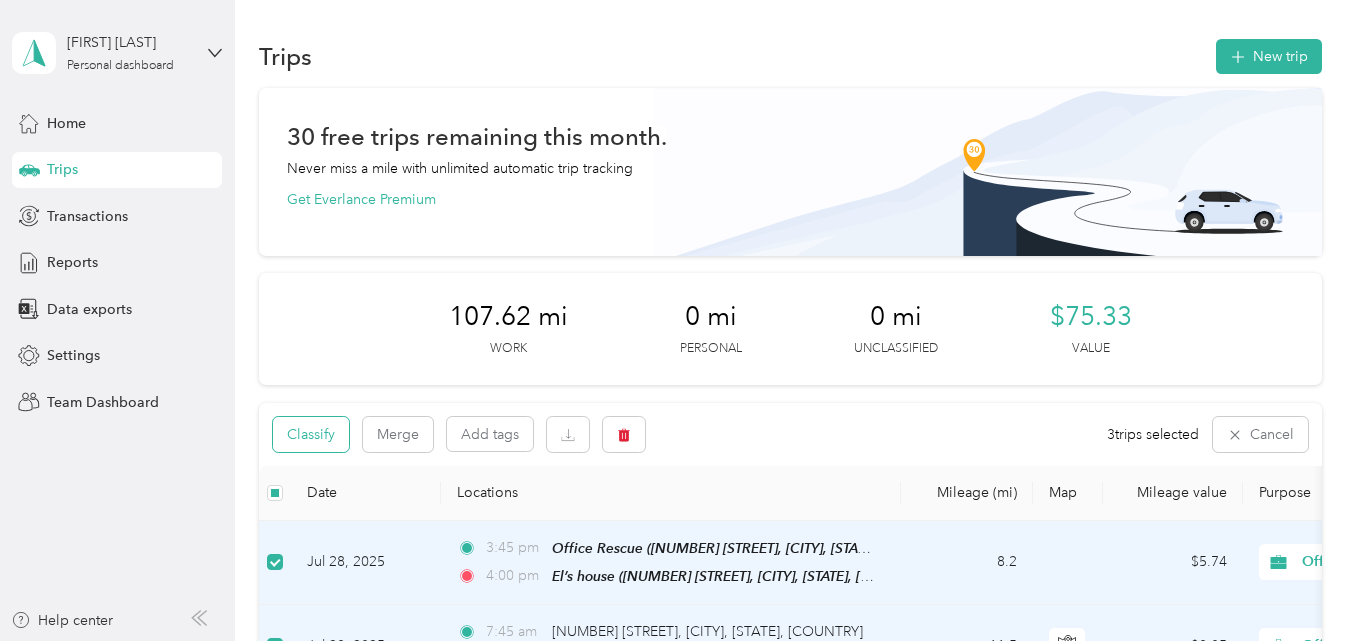 click on "Classify" at bounding box center (311, 434) 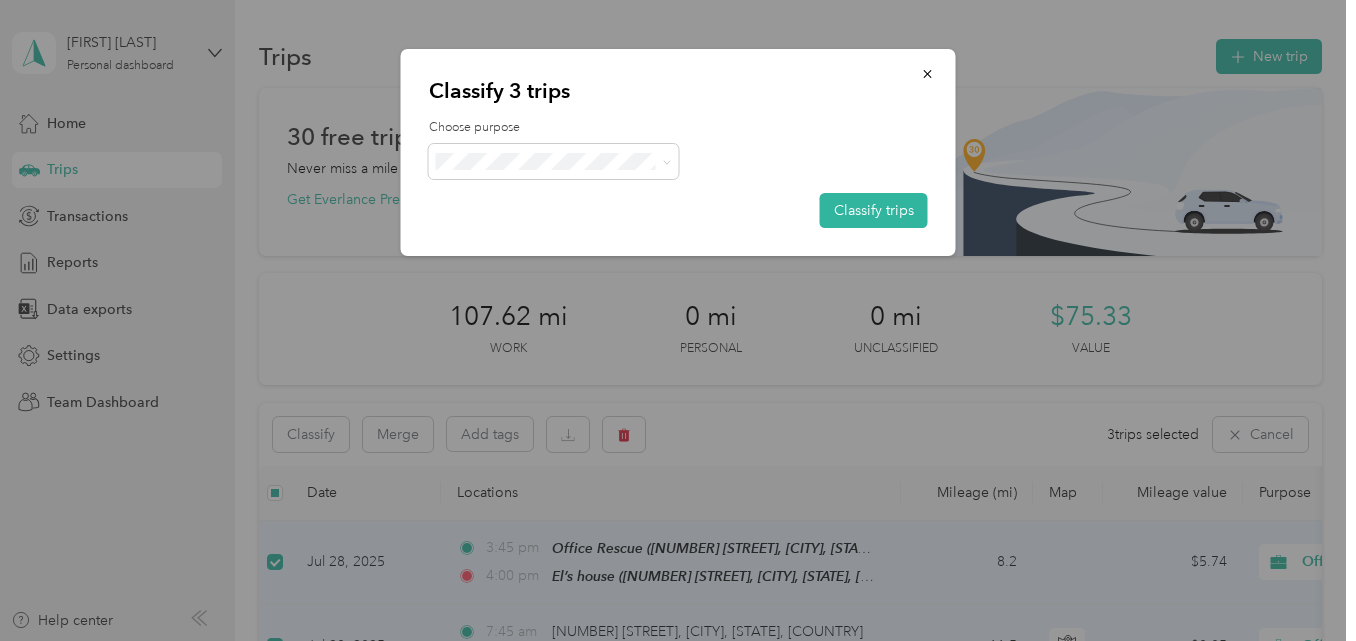 click on "Office Rescue" at bounding box center [554, 198] 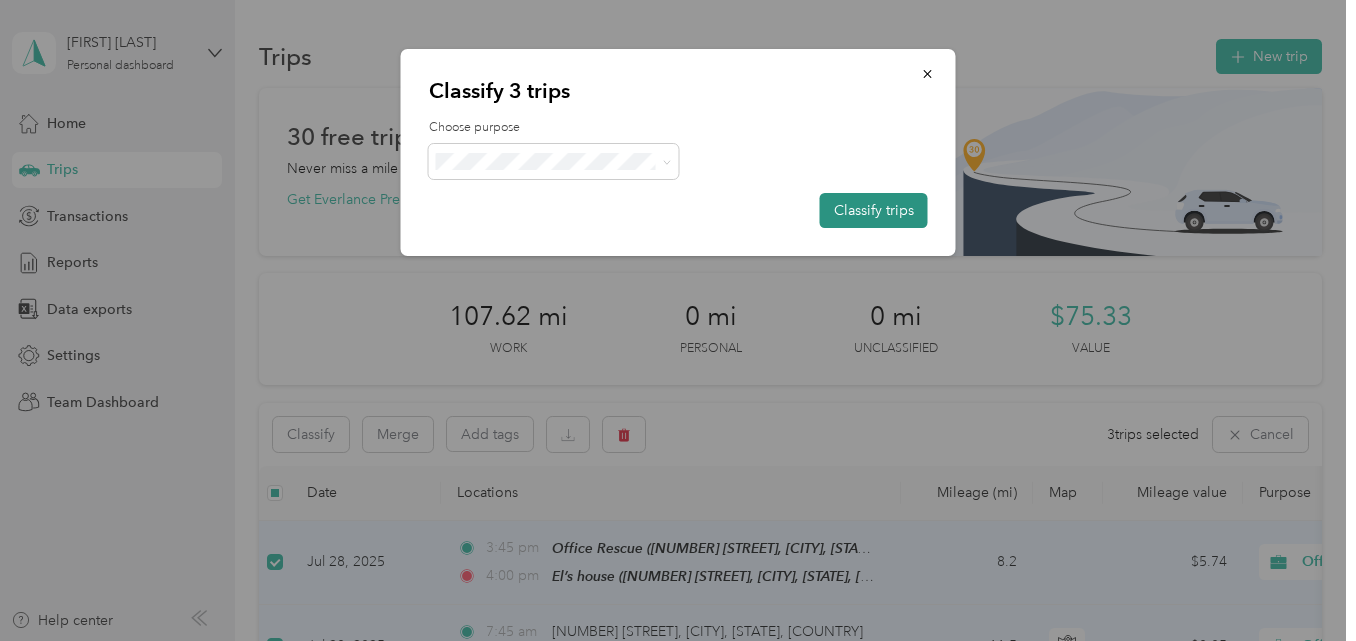 click on "Classify trips" at bounding box center (874, 210) 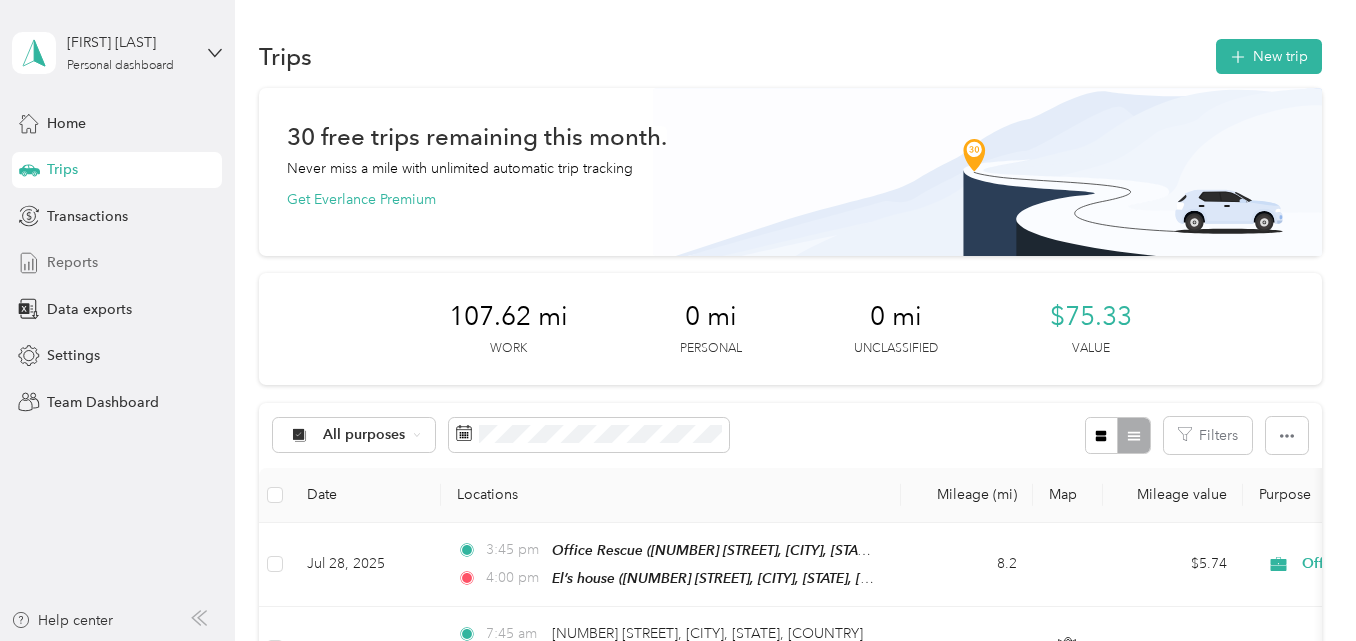 click on "Reports" at bounding box center [117, 263] 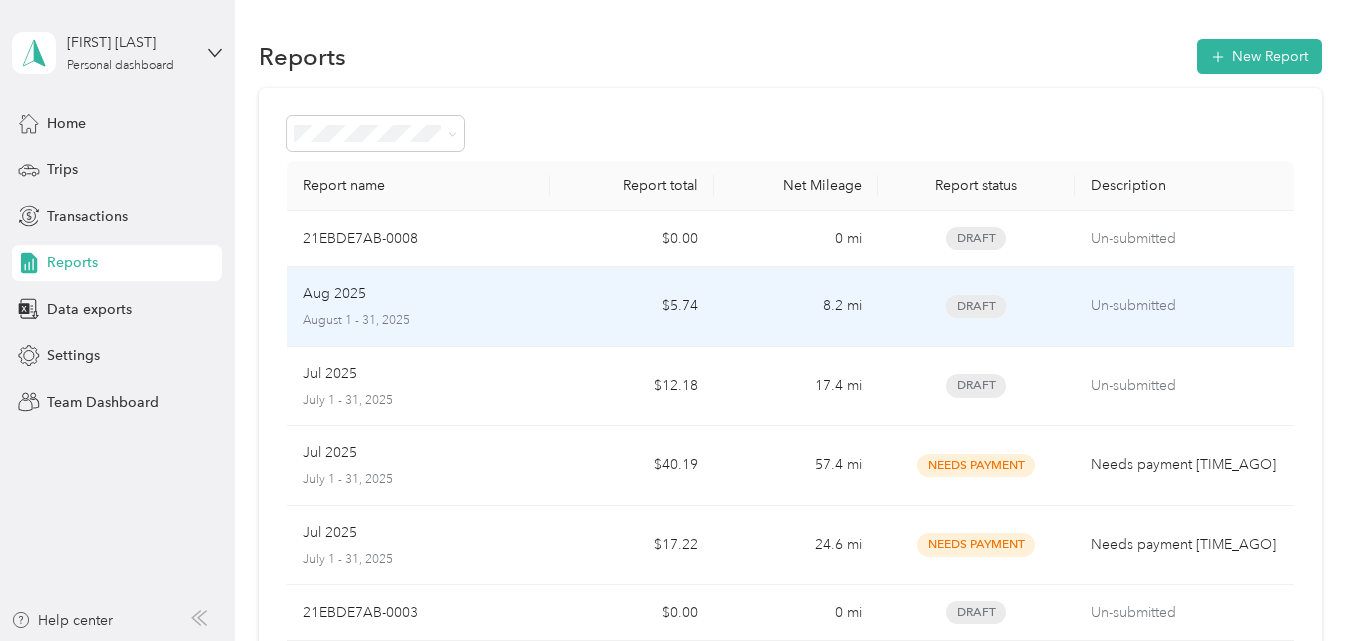 click on "Aug 2025" at bounding box center (418, 294) 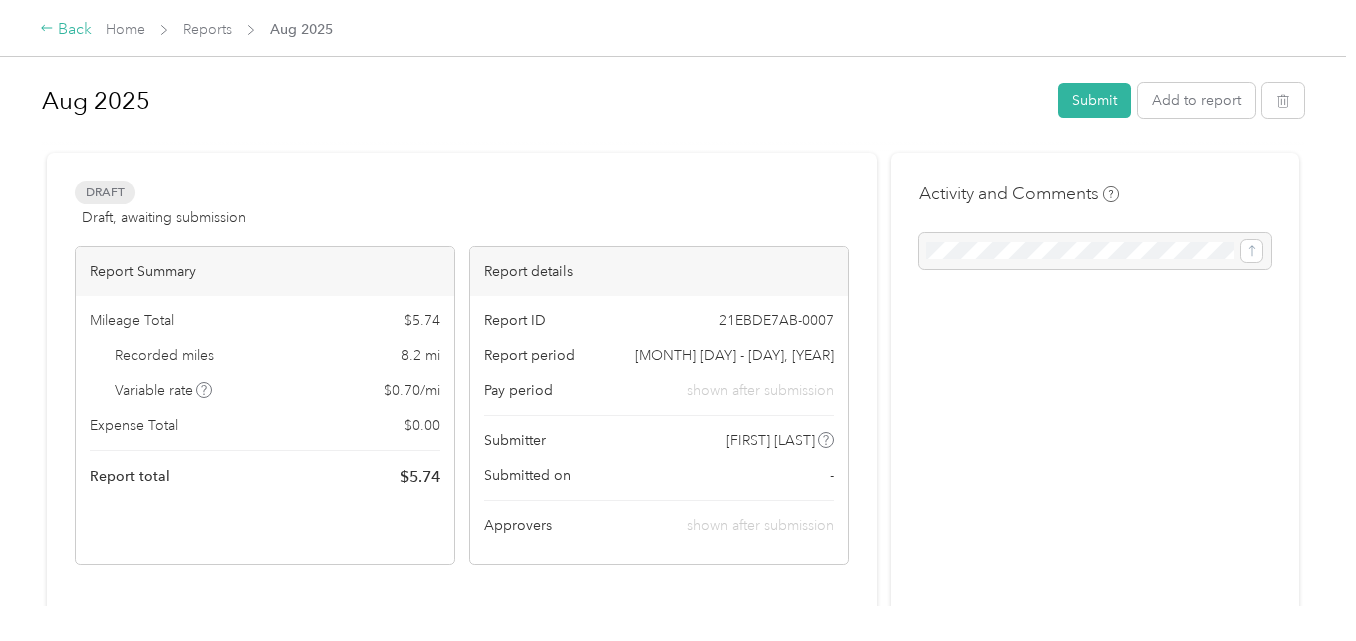 click 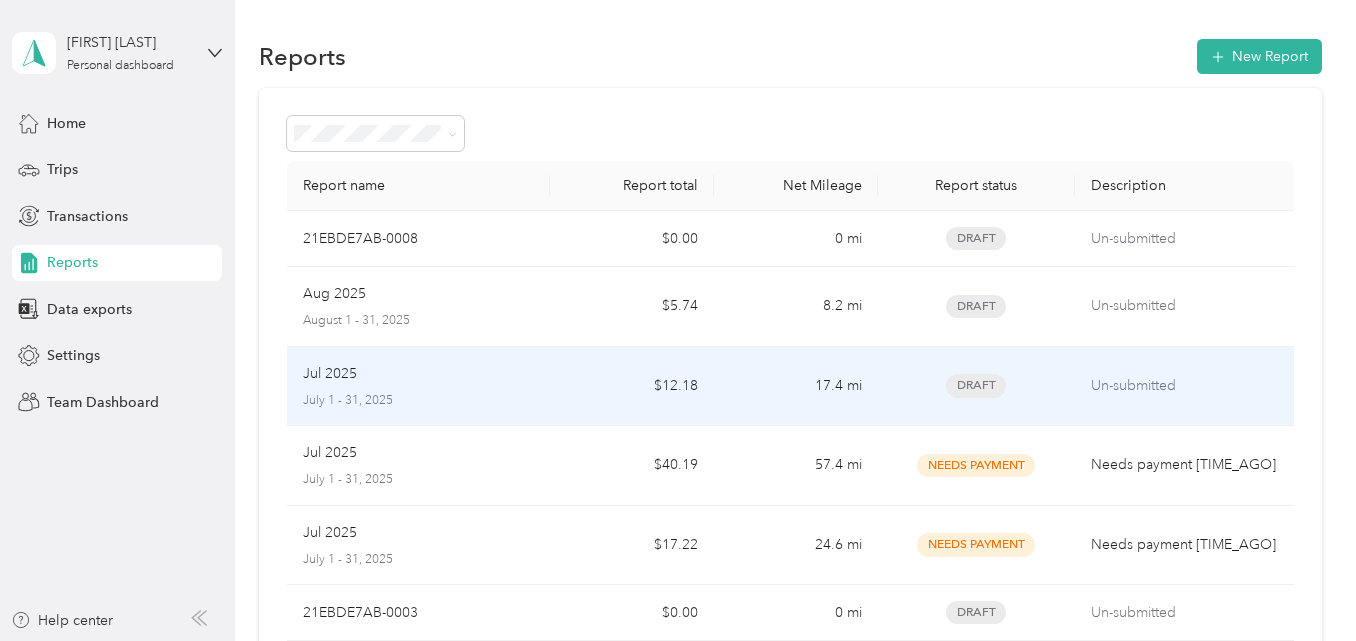 click on "Jul 2025 July 1 - 31, 2025" at bounding box center (418, 387) 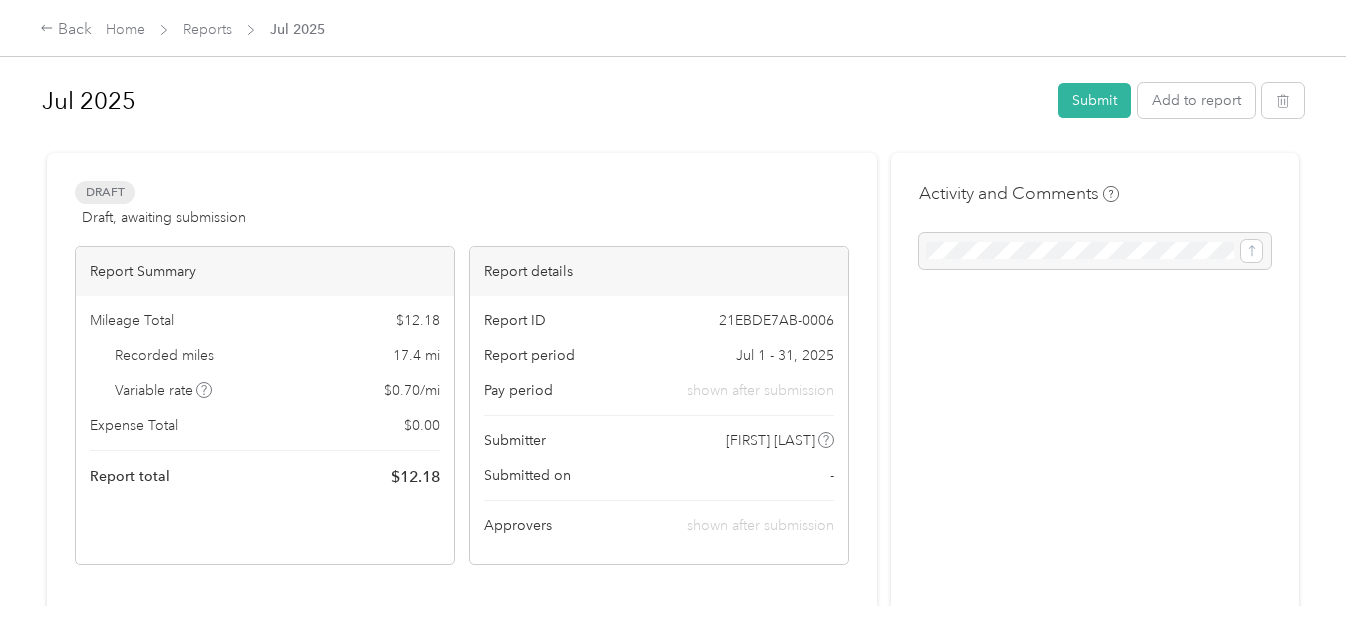 drag, startPoint x: 918, startPoint y: 332, endPoint x: 972, endPoint y: 317, distance: 56.044624 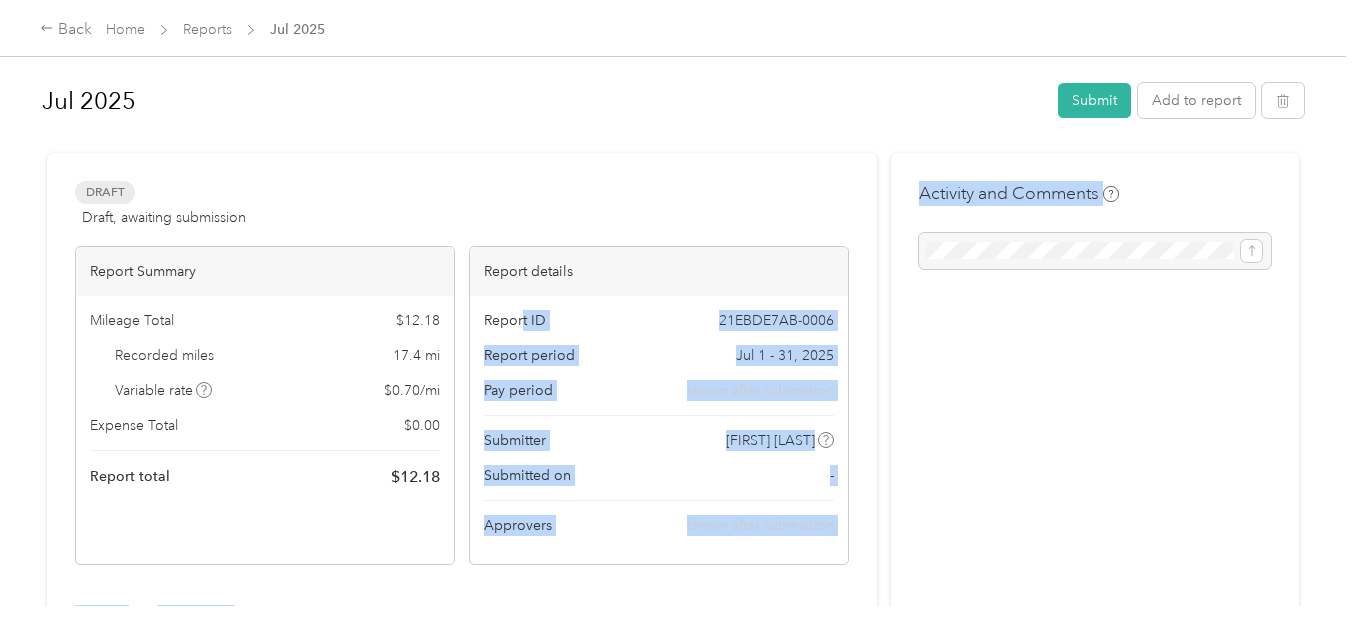 drag, startPoint x: 972, startPoint y: 317, endPoint x: 518, endPoint y: 305, distance: 454.15857 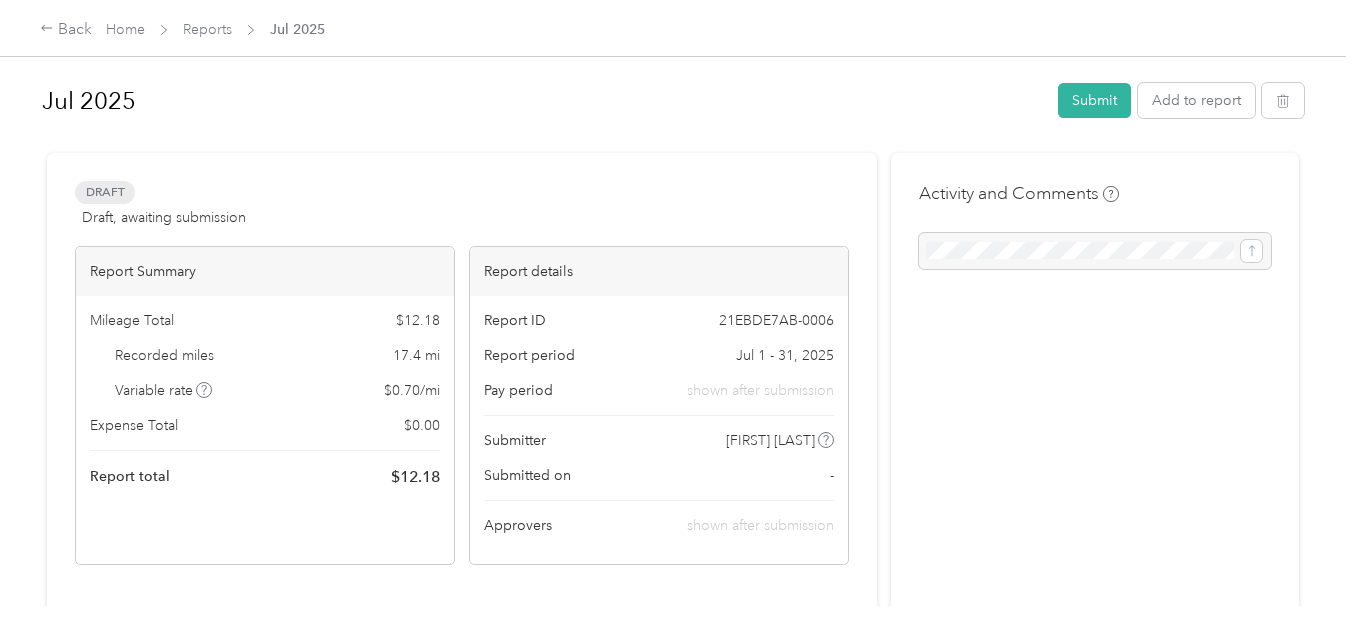 click on "Draft Draft, awaiting submission View  activity & comments" at bounding box center [462, 205] 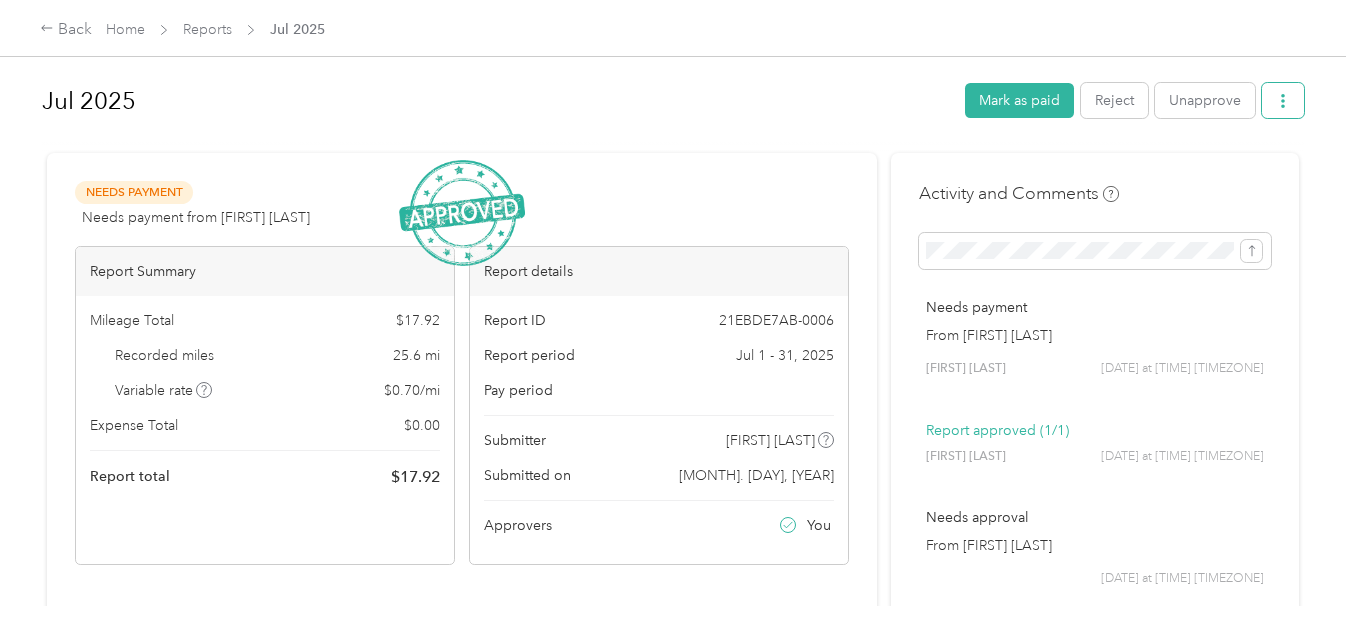 click at bounding box center [1283, 100] 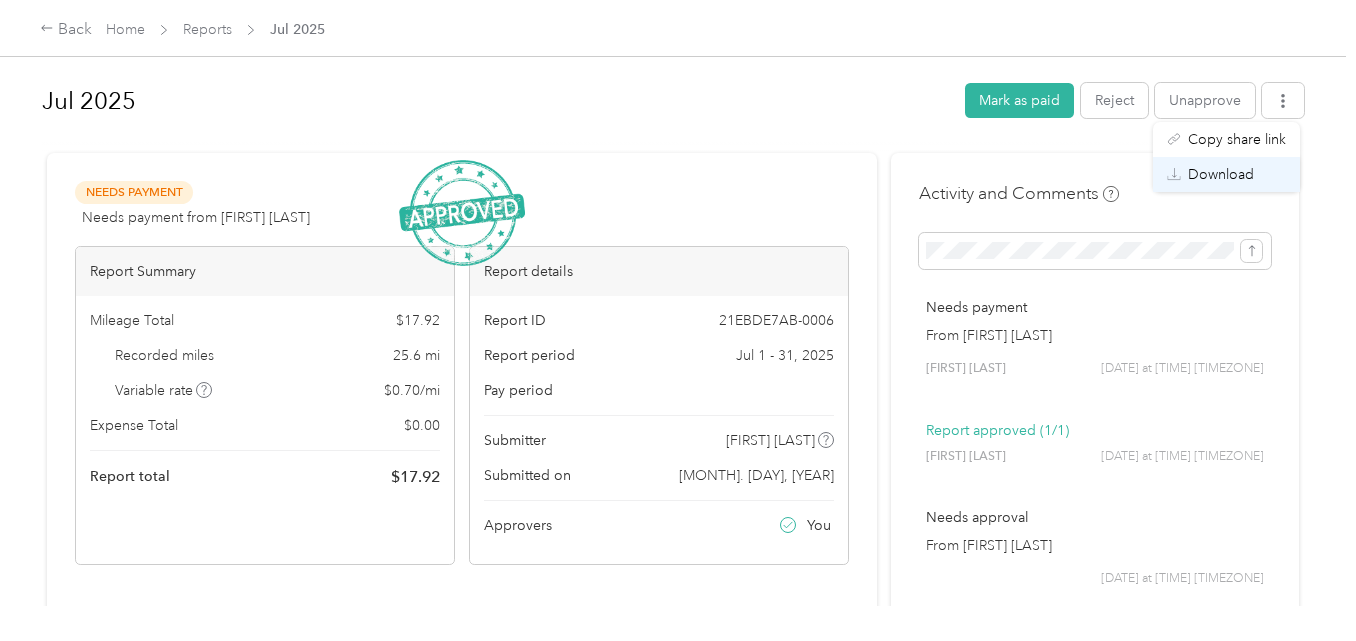 click on "Download" at bounding box center [1221, 174] 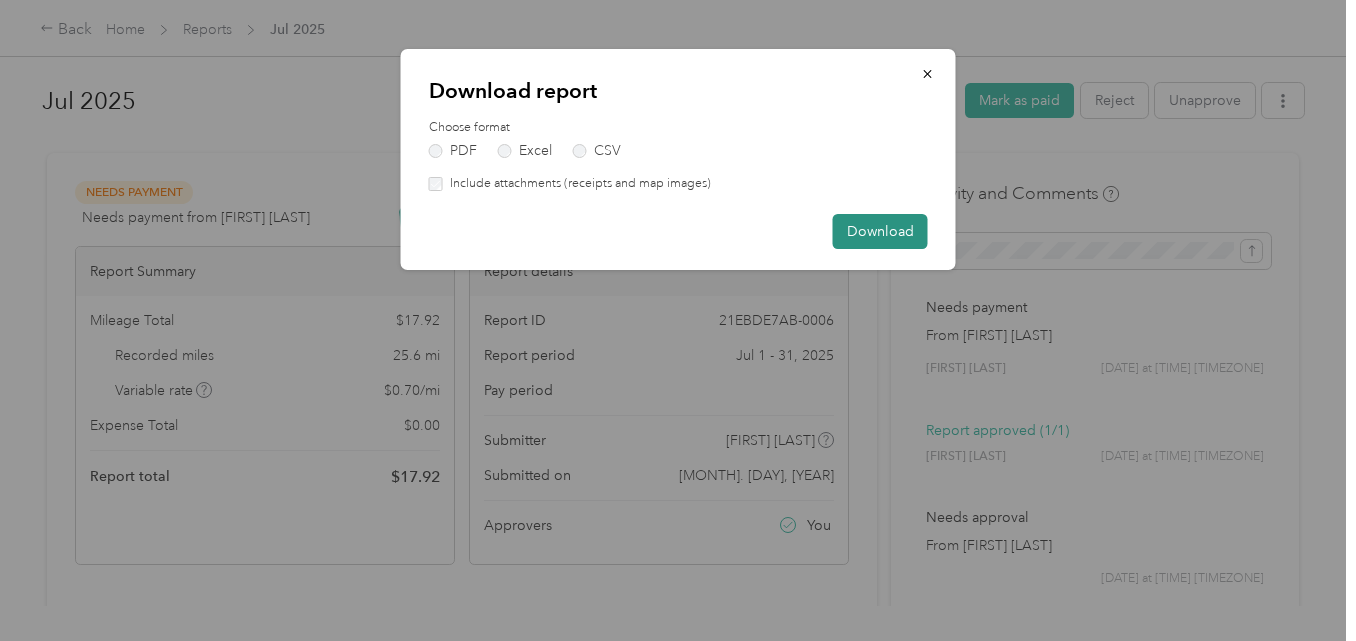 click on "Download" at bounding box center [880, 231] 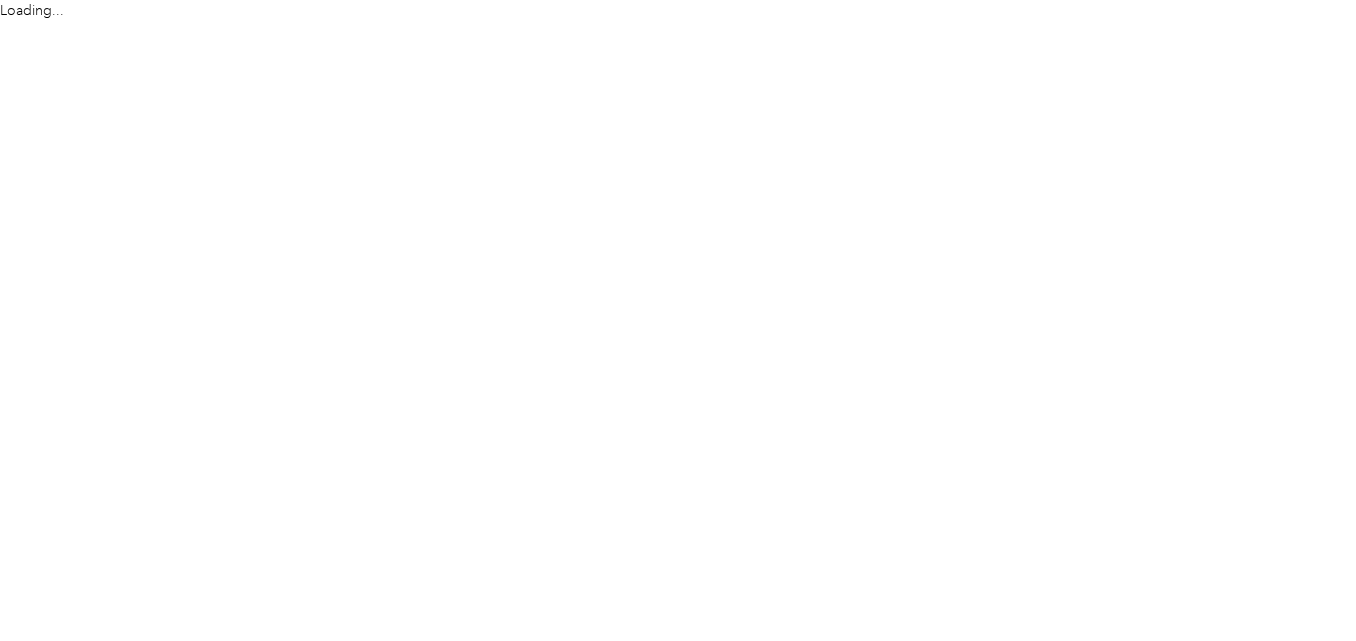 scroll, scrollTop: 0, scrollLeft: 0, axis: both 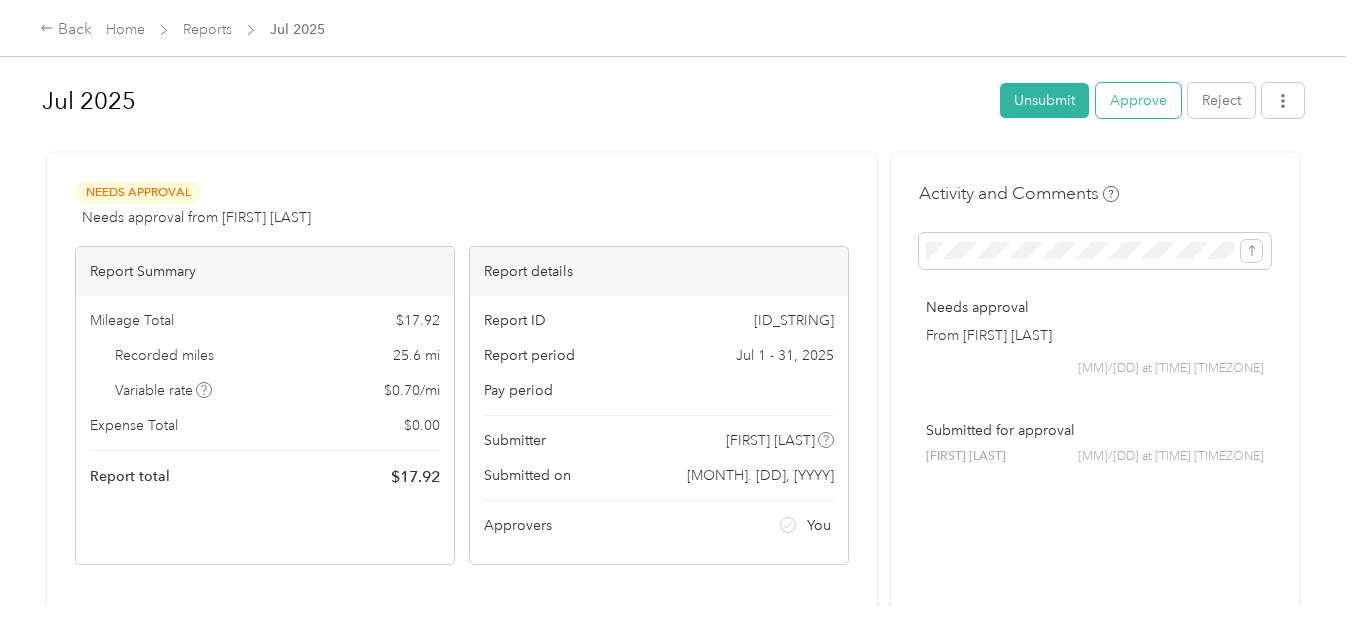 click on "Approve" at bounding box center (1138, 100) 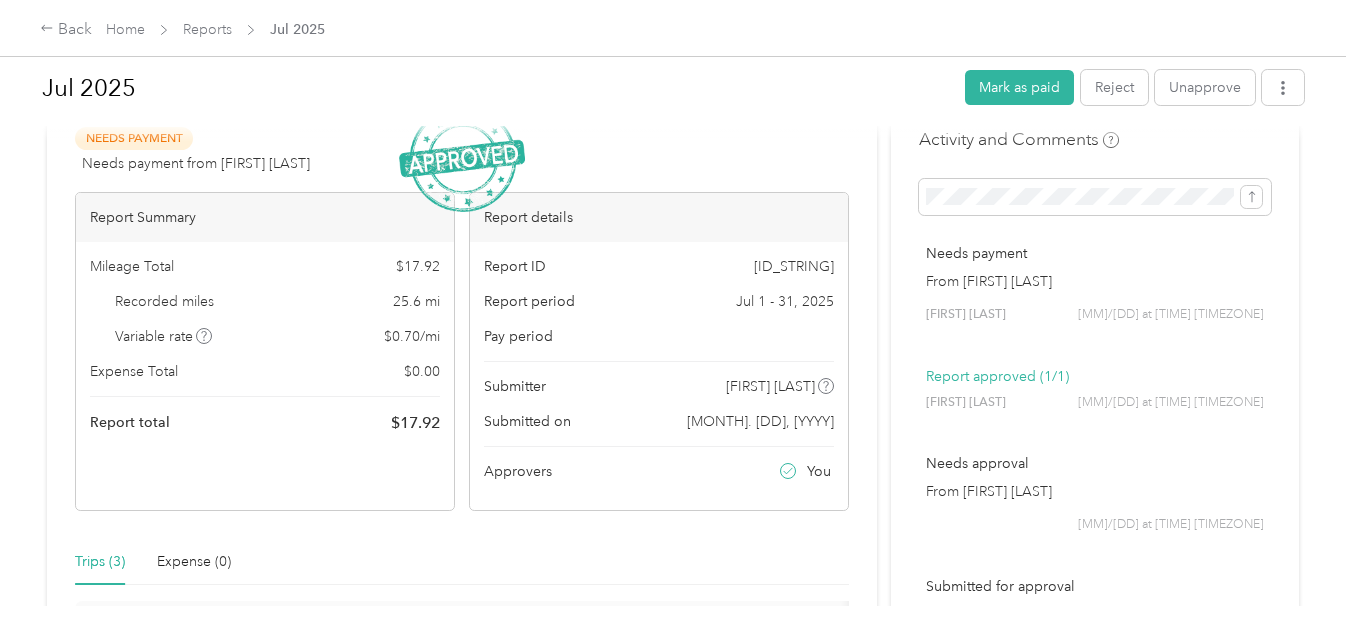 scroll, scrollTop: 0, scrollLeft: 0, axis: both 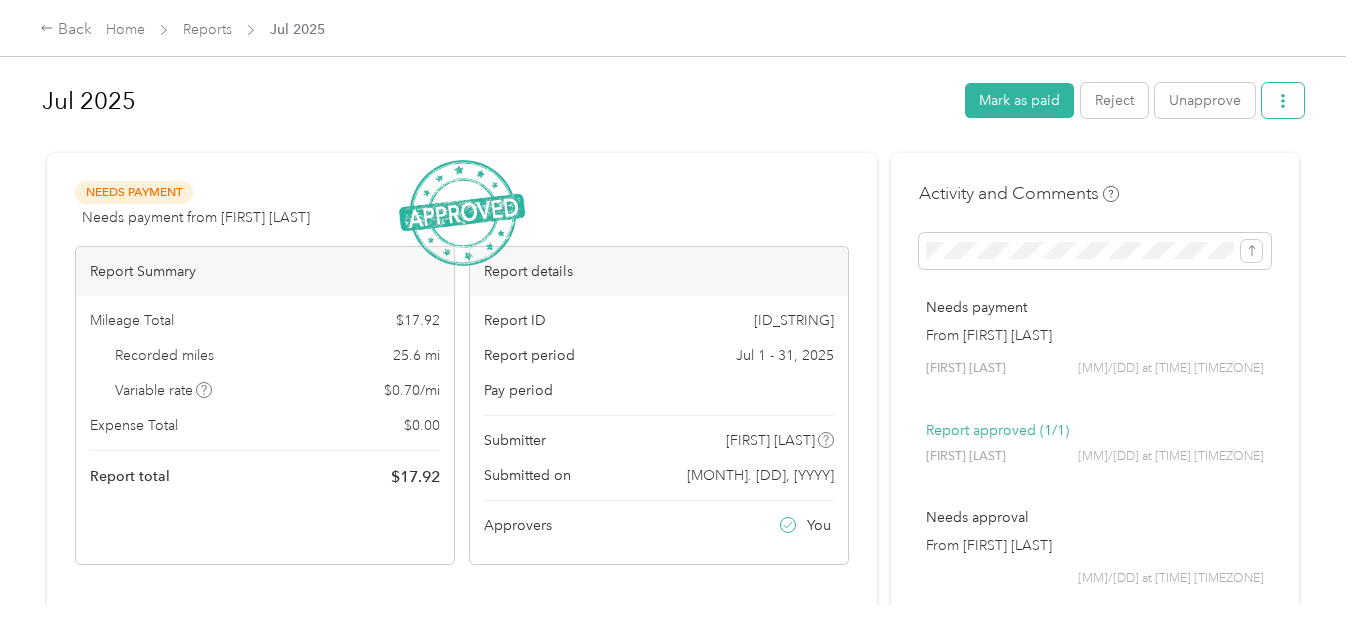 click 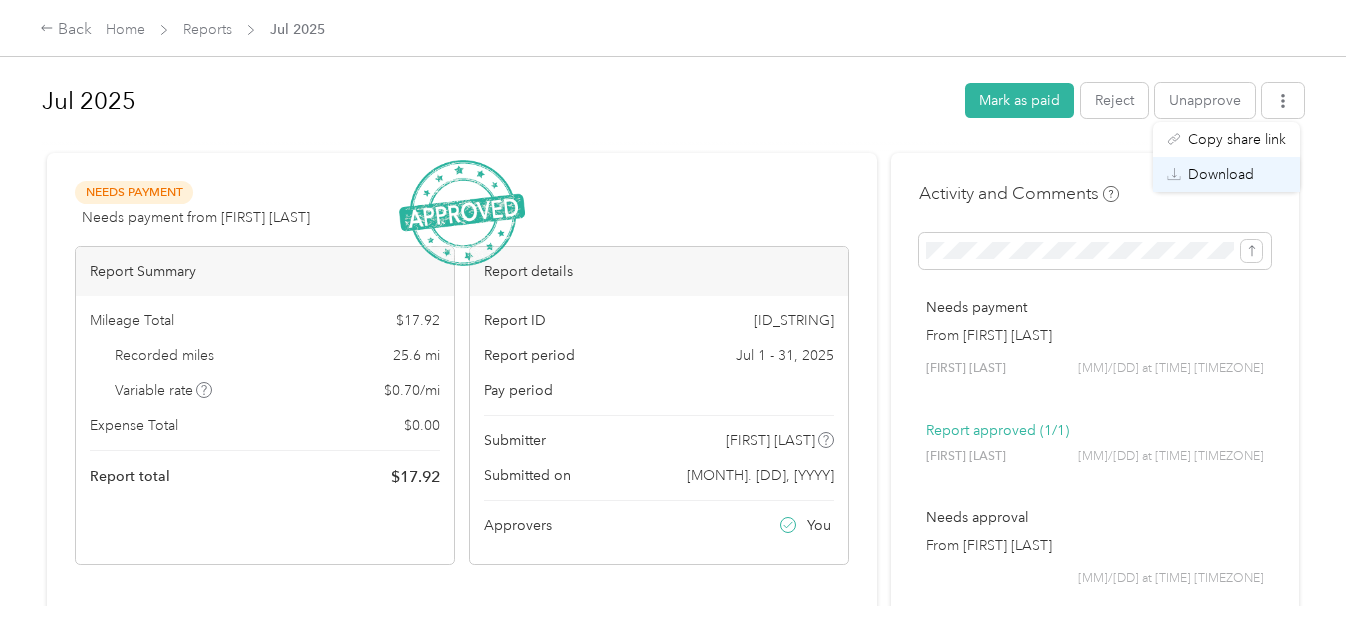 click on "Download" at bounding box center [1221, 174] 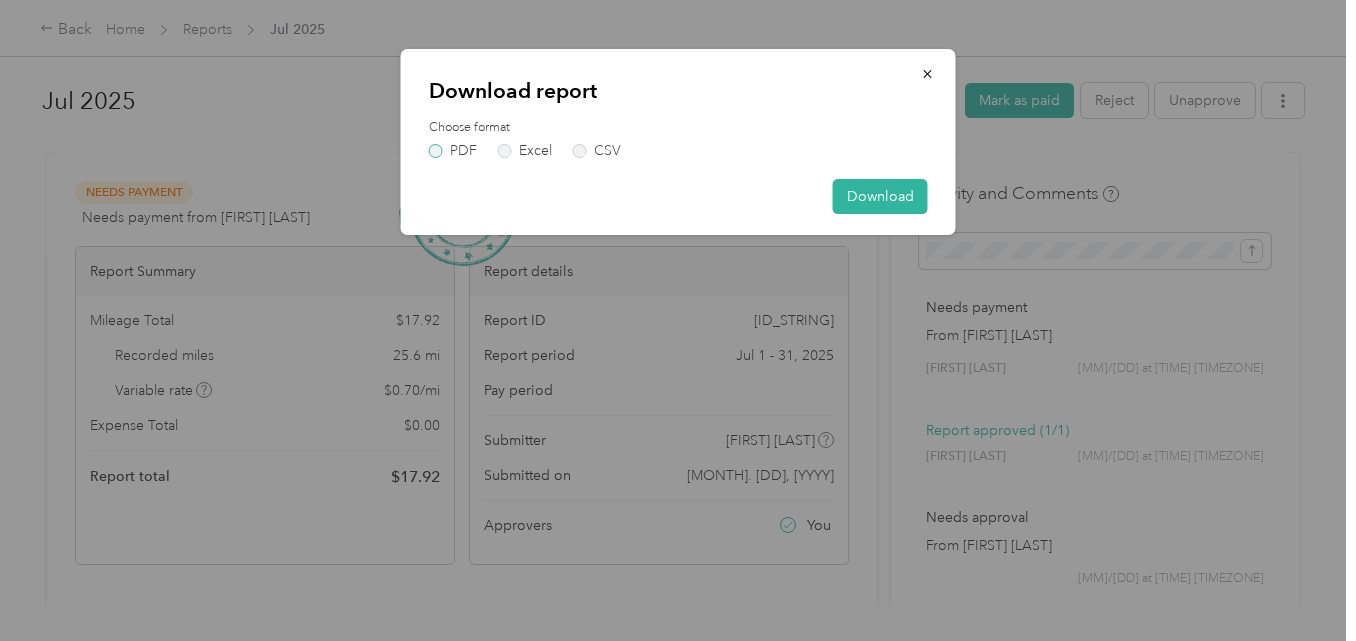 click on "PDF" at bounding box center (453, 151) 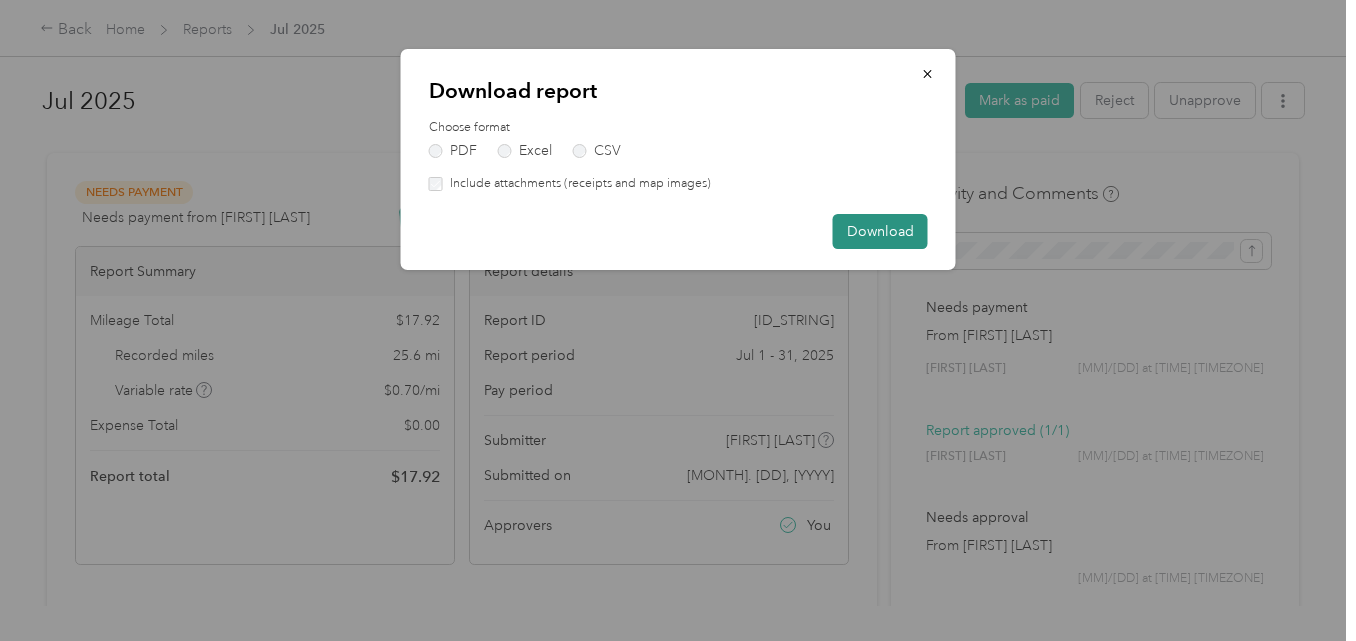 click on "Download" at bounding box center (880, 231) 